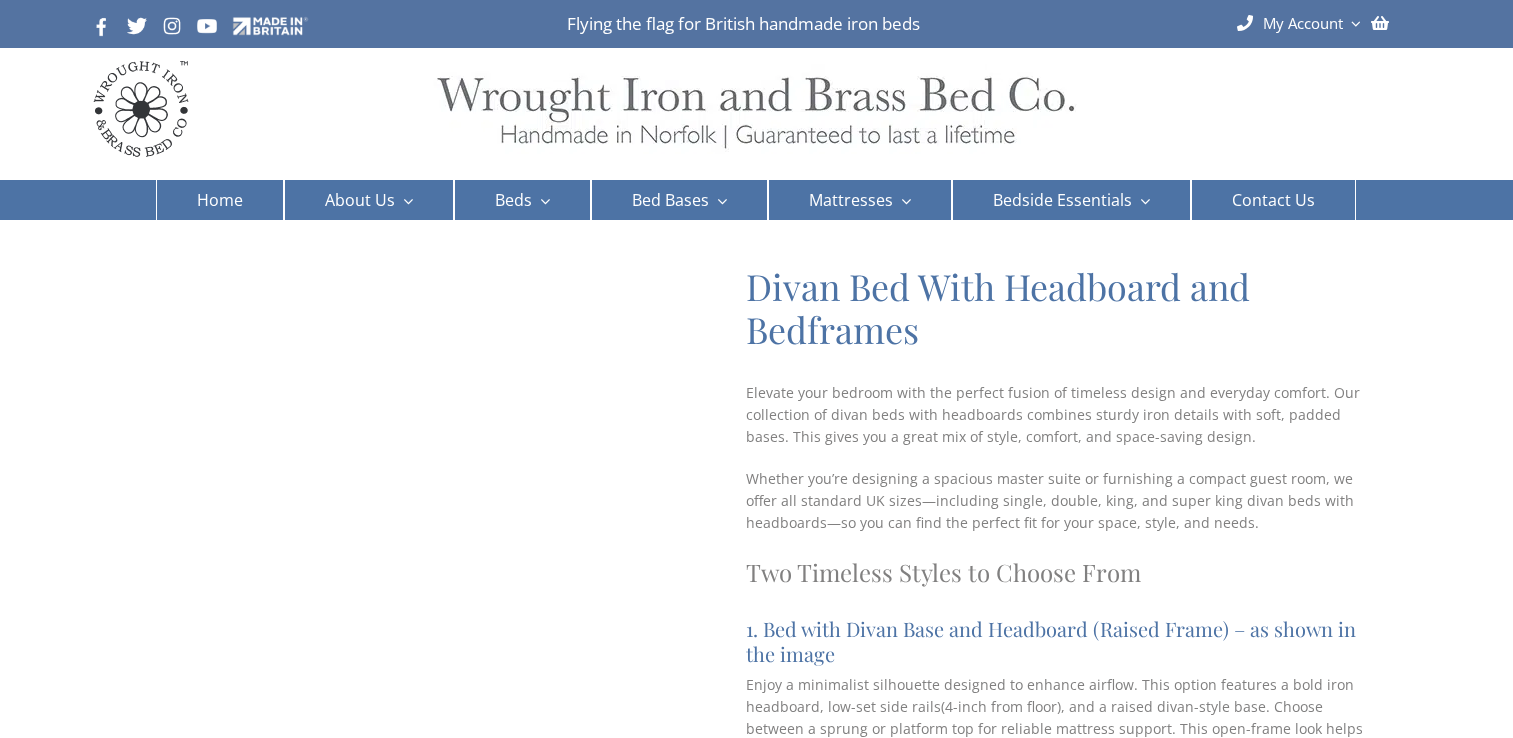 scroll, scrollTop: 0, scrollLeft: 0, axis: both 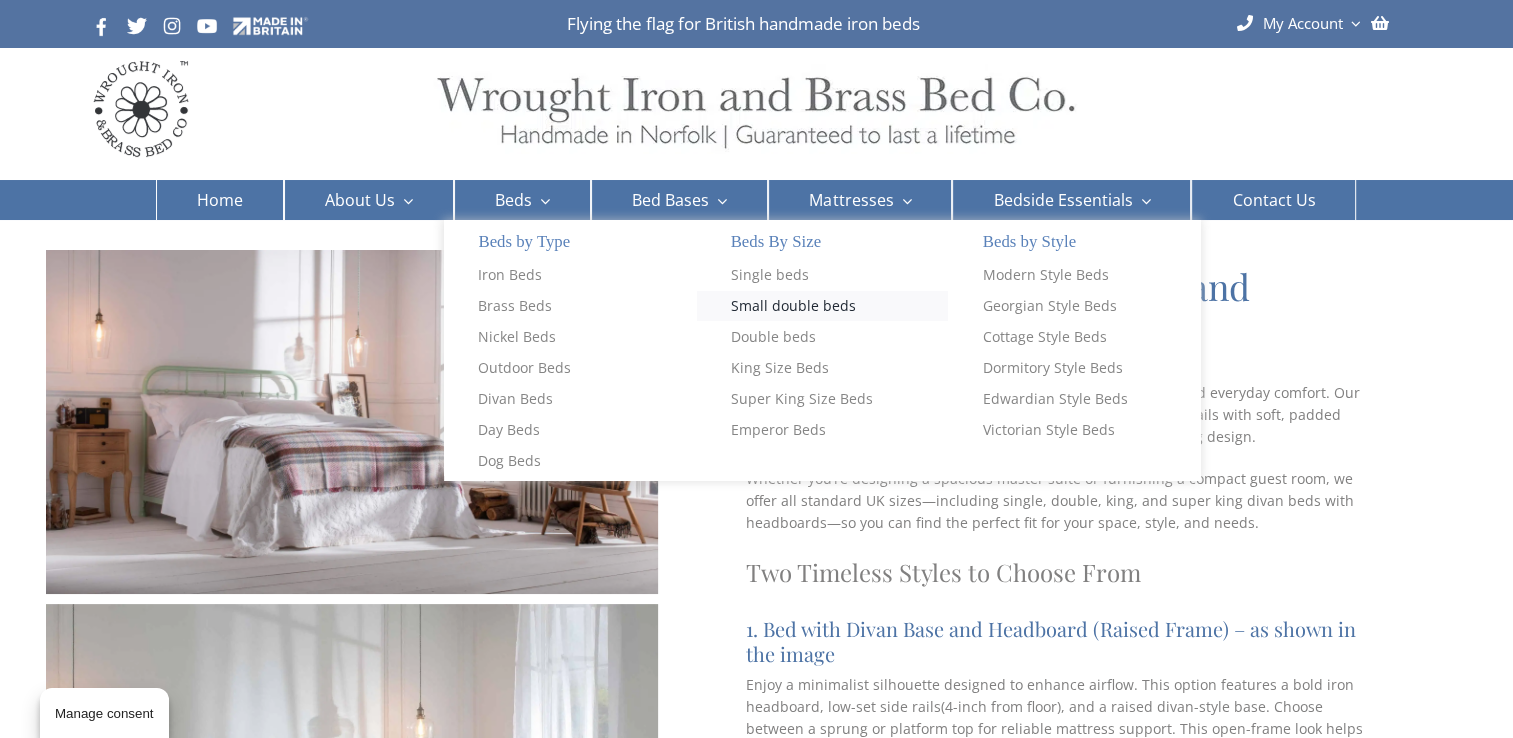 click on "Small double beds" at bounding box center [793, 306] 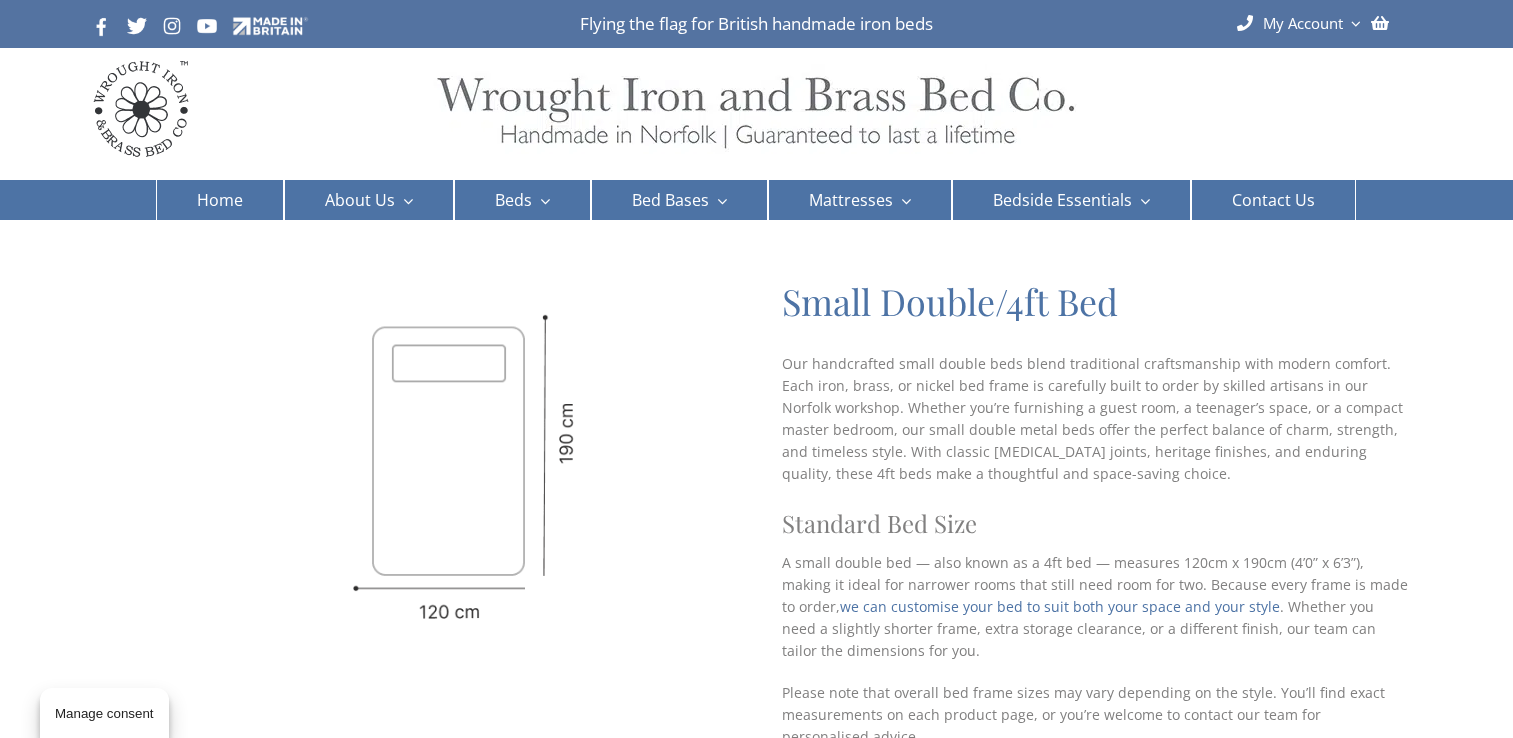scroll, scrollTop: 0, scrollLeft: 0, axis: both 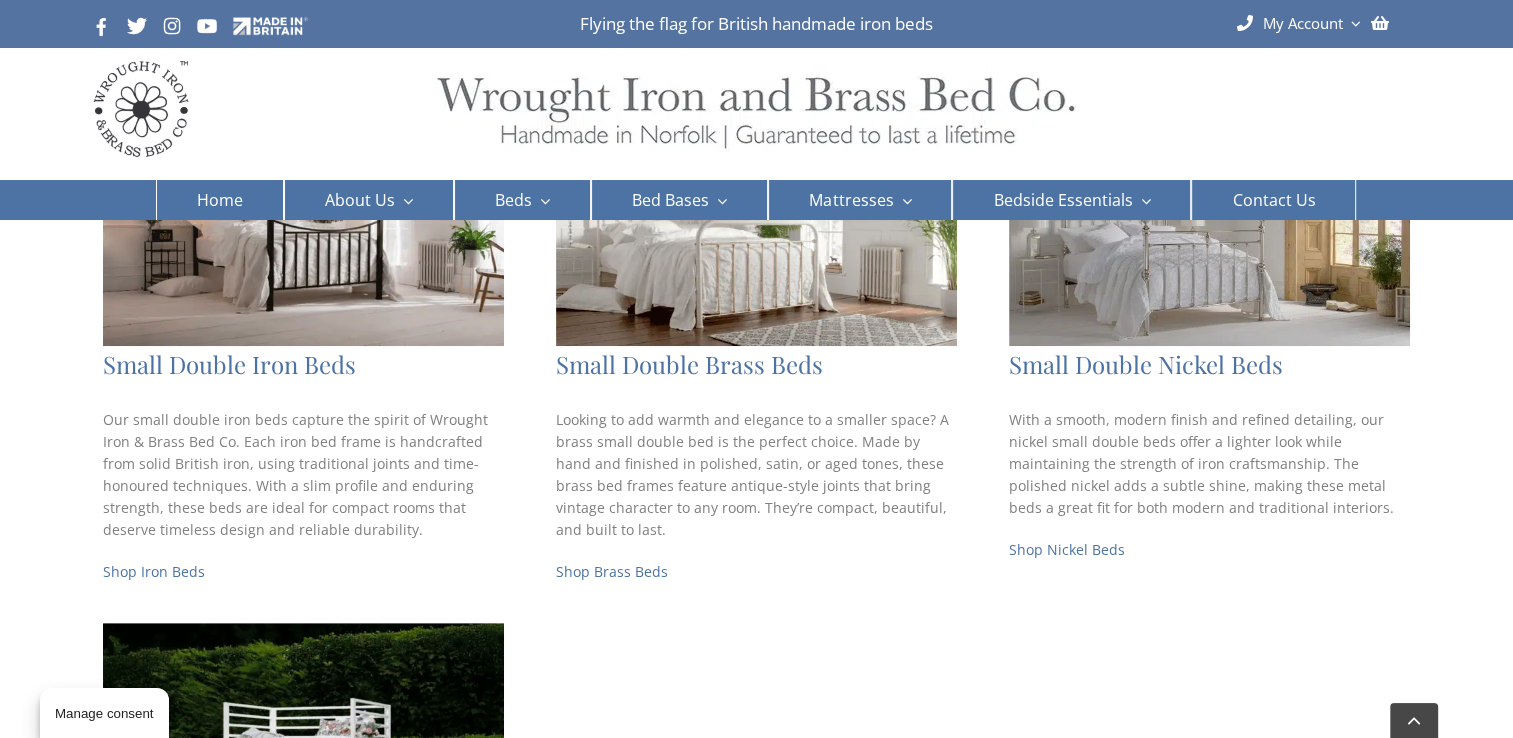 click at bounding box center (303, 249) 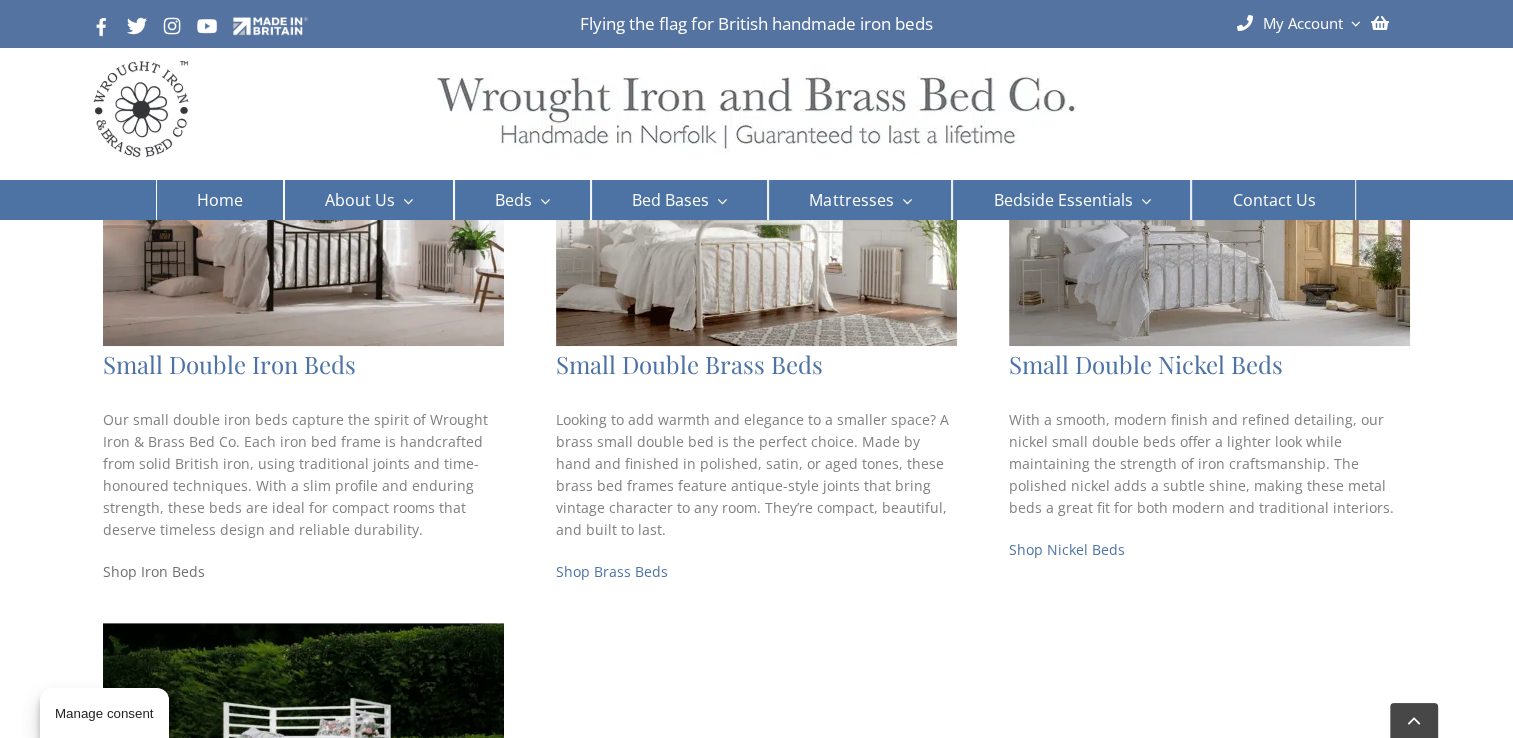 click on "Shop Iron Beds" at bounding box center [154, 571] 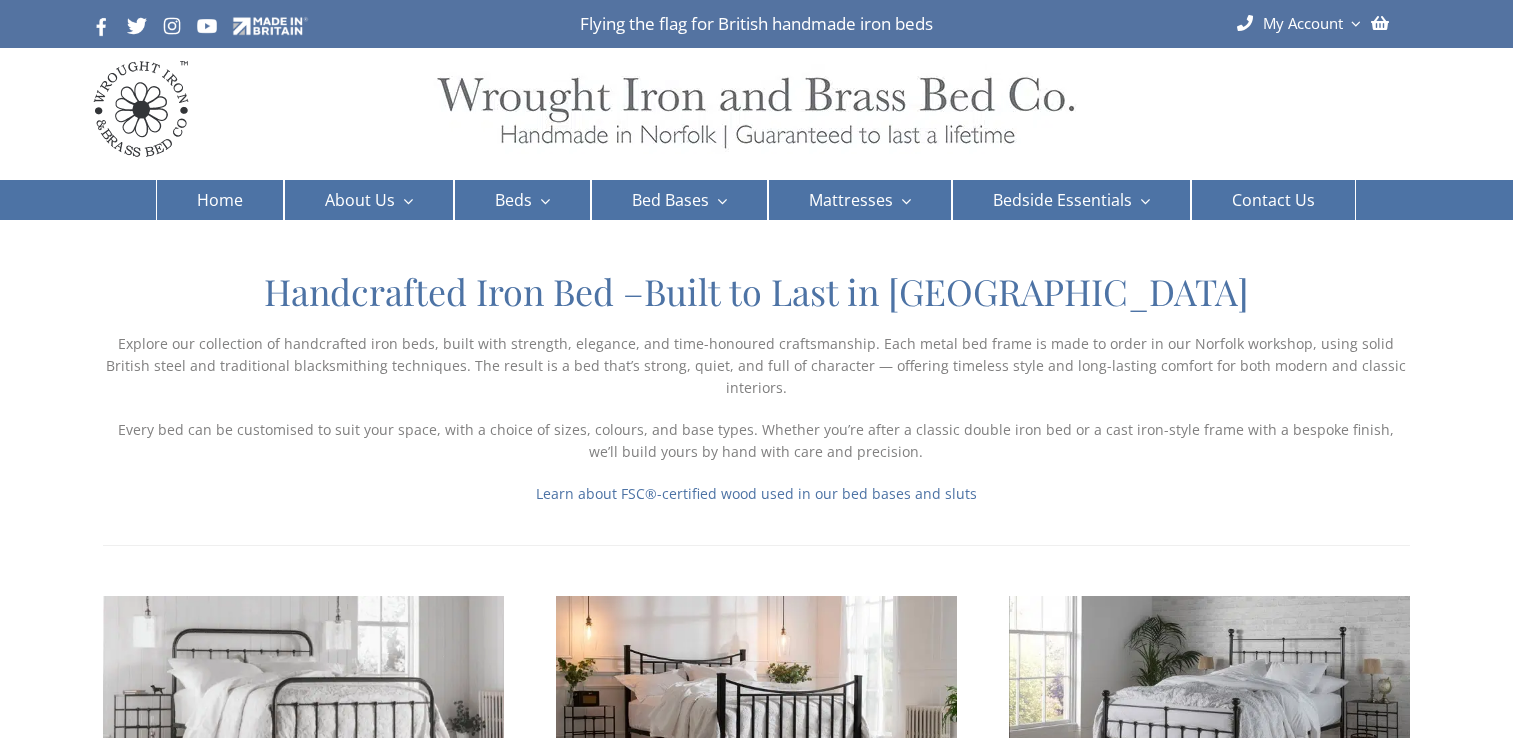 scroll, scrollTop: 0, scrollLeft: 0, axis: both 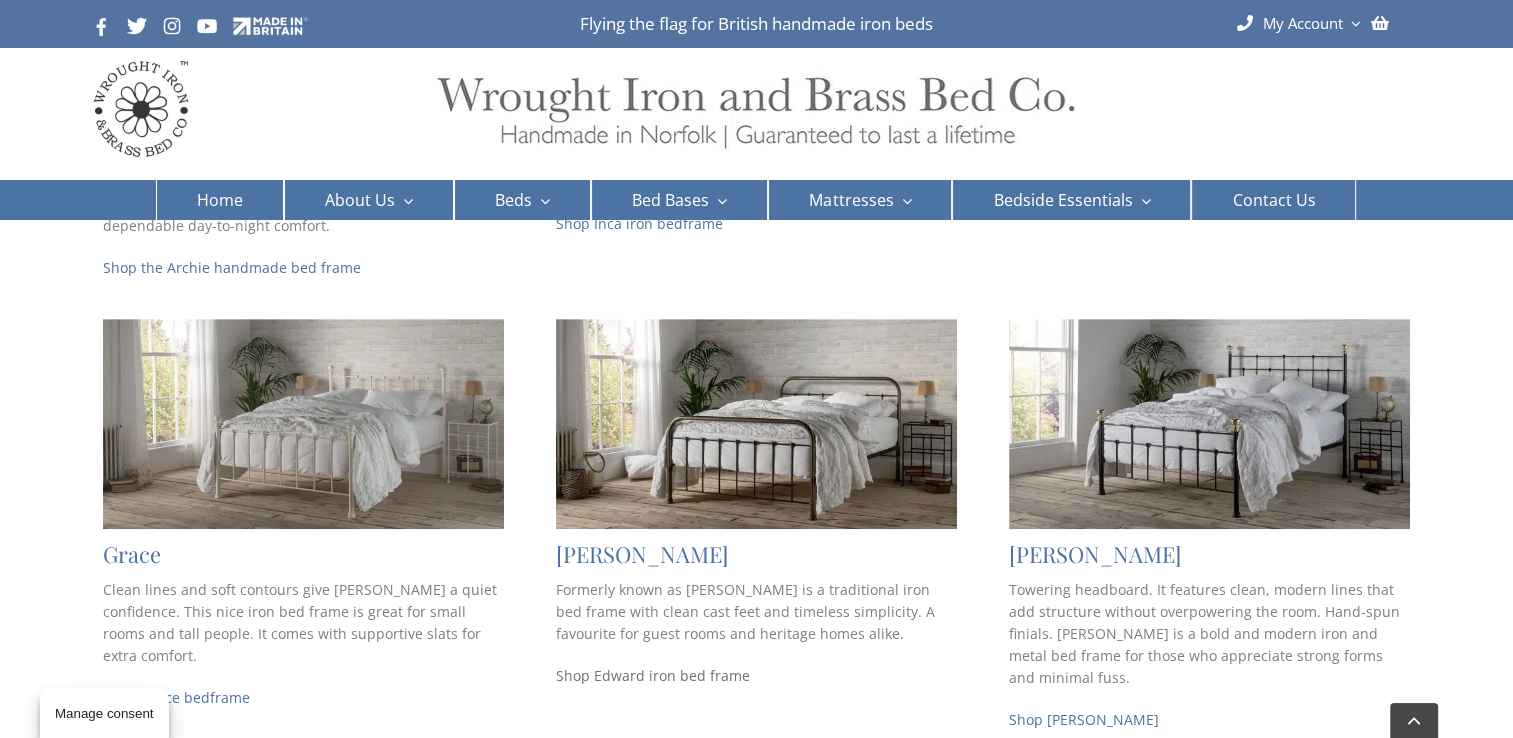 click on "Shop Edward iron bed frame" at bounding box center (653, 675) 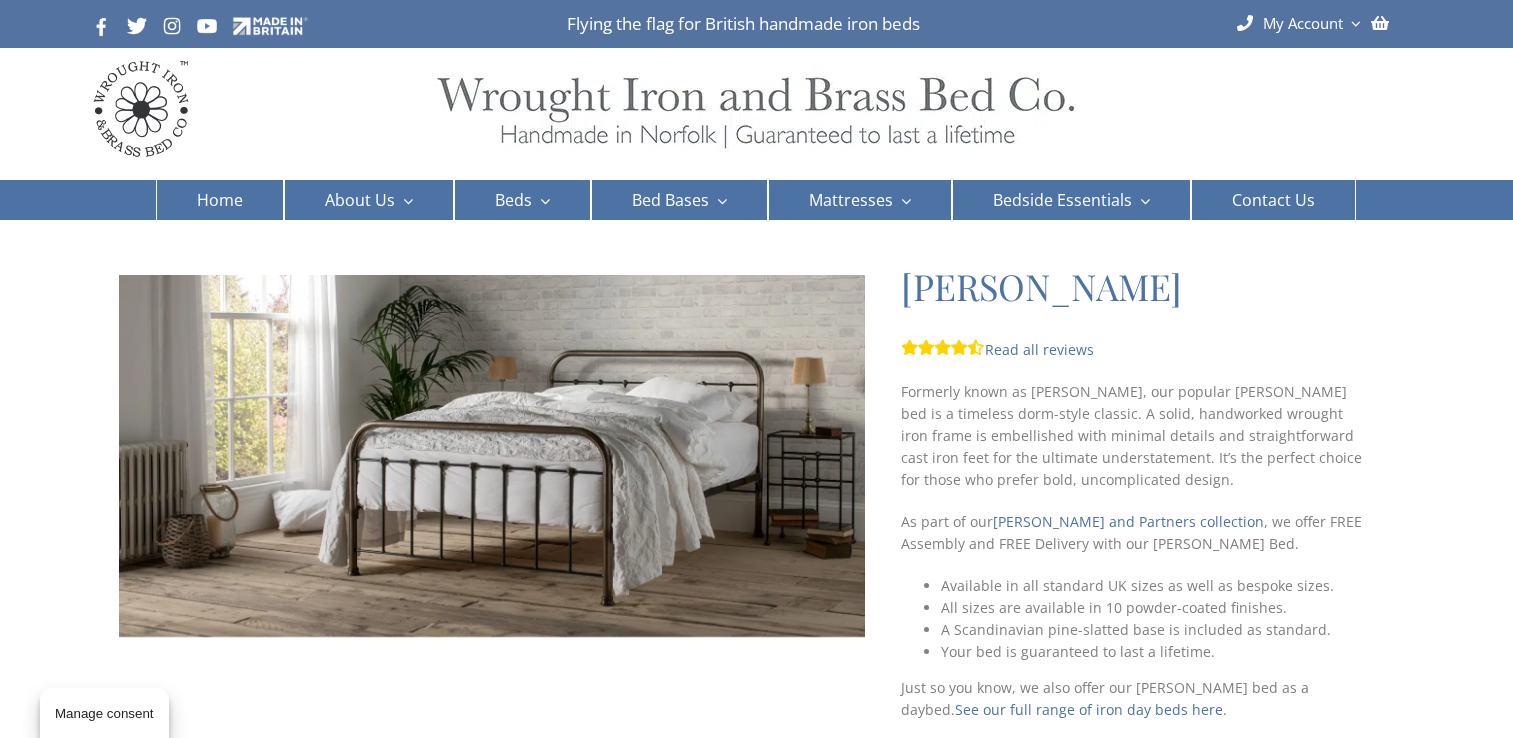 scroll, scrollTop: 0, scrollLeft: 0, axis: both 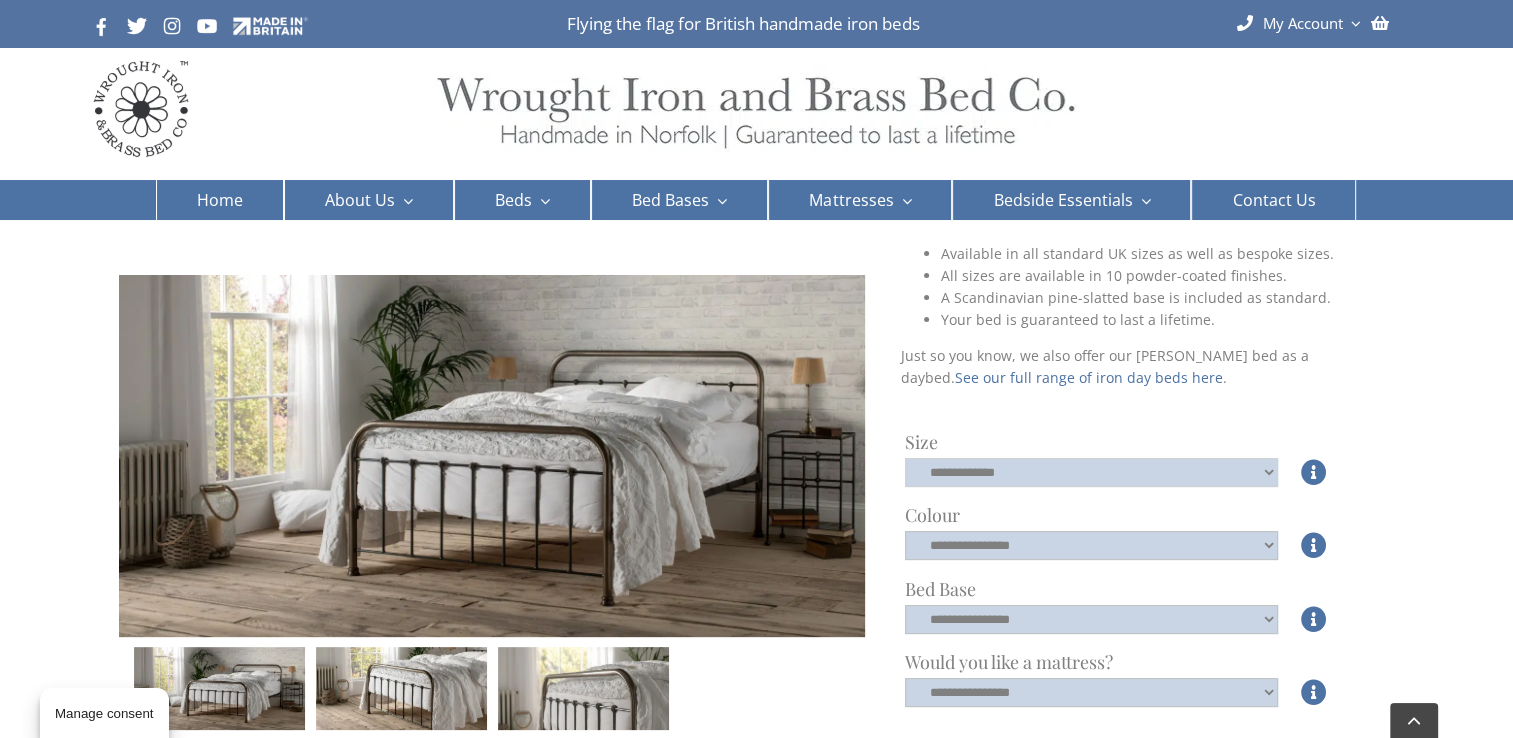 click on "**********" 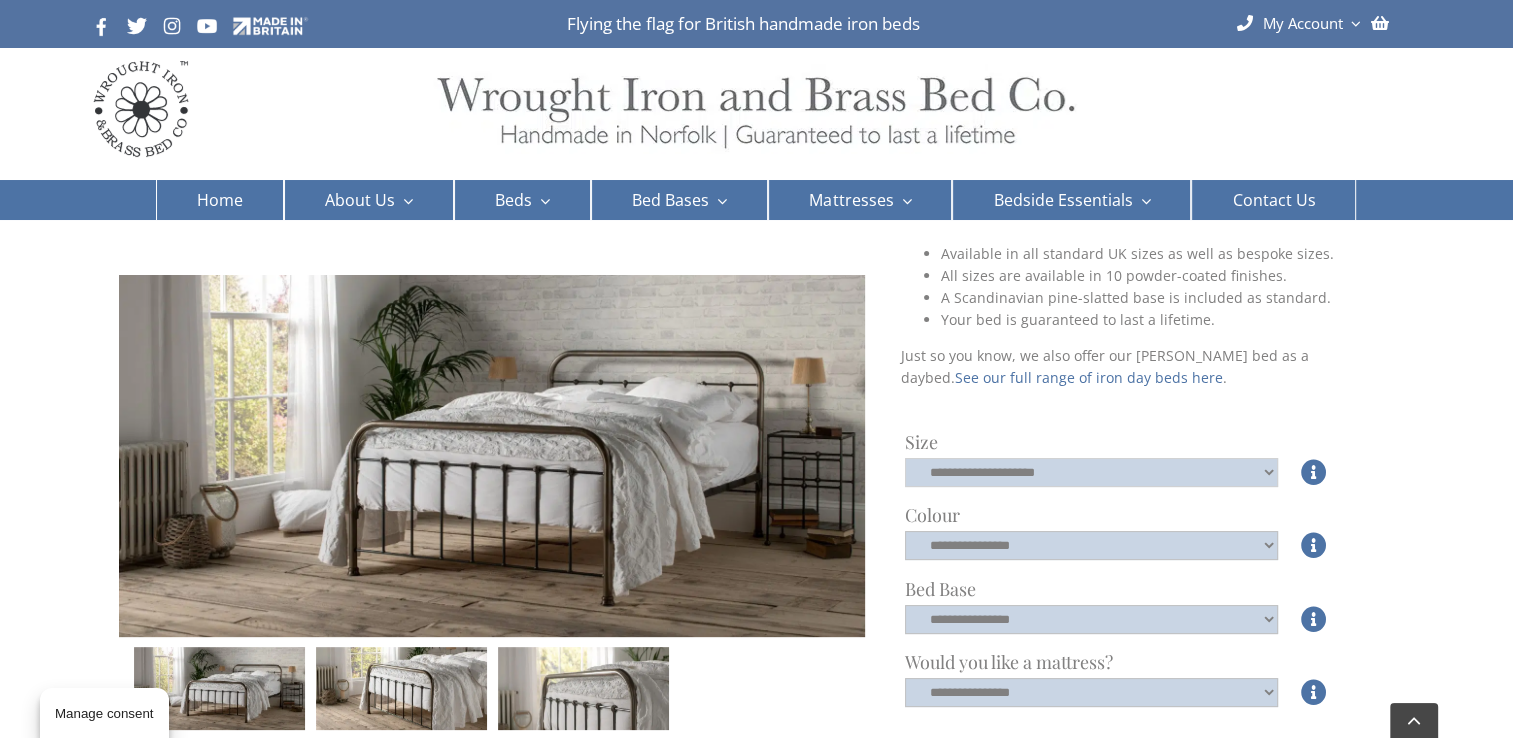 click on "**********" 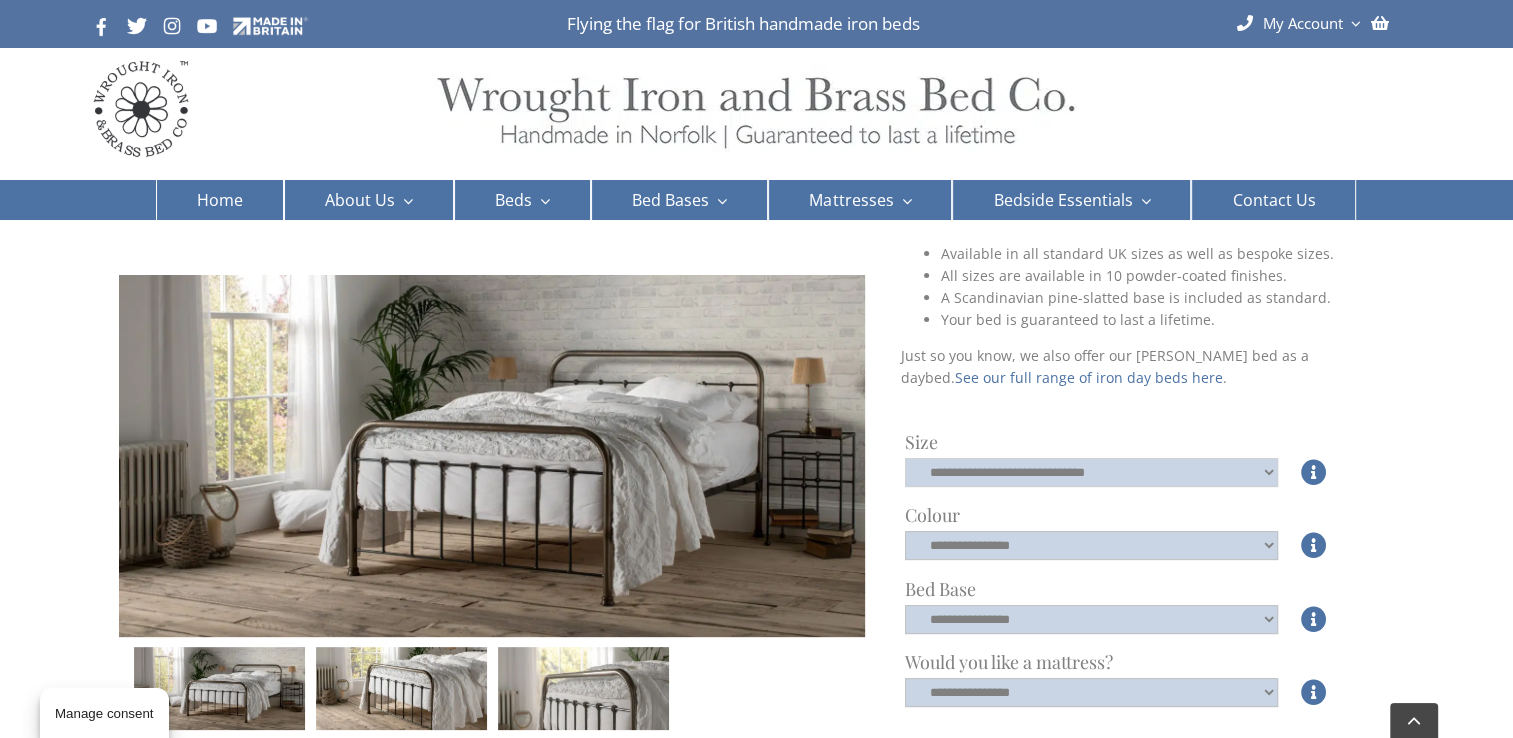 click on "**********" 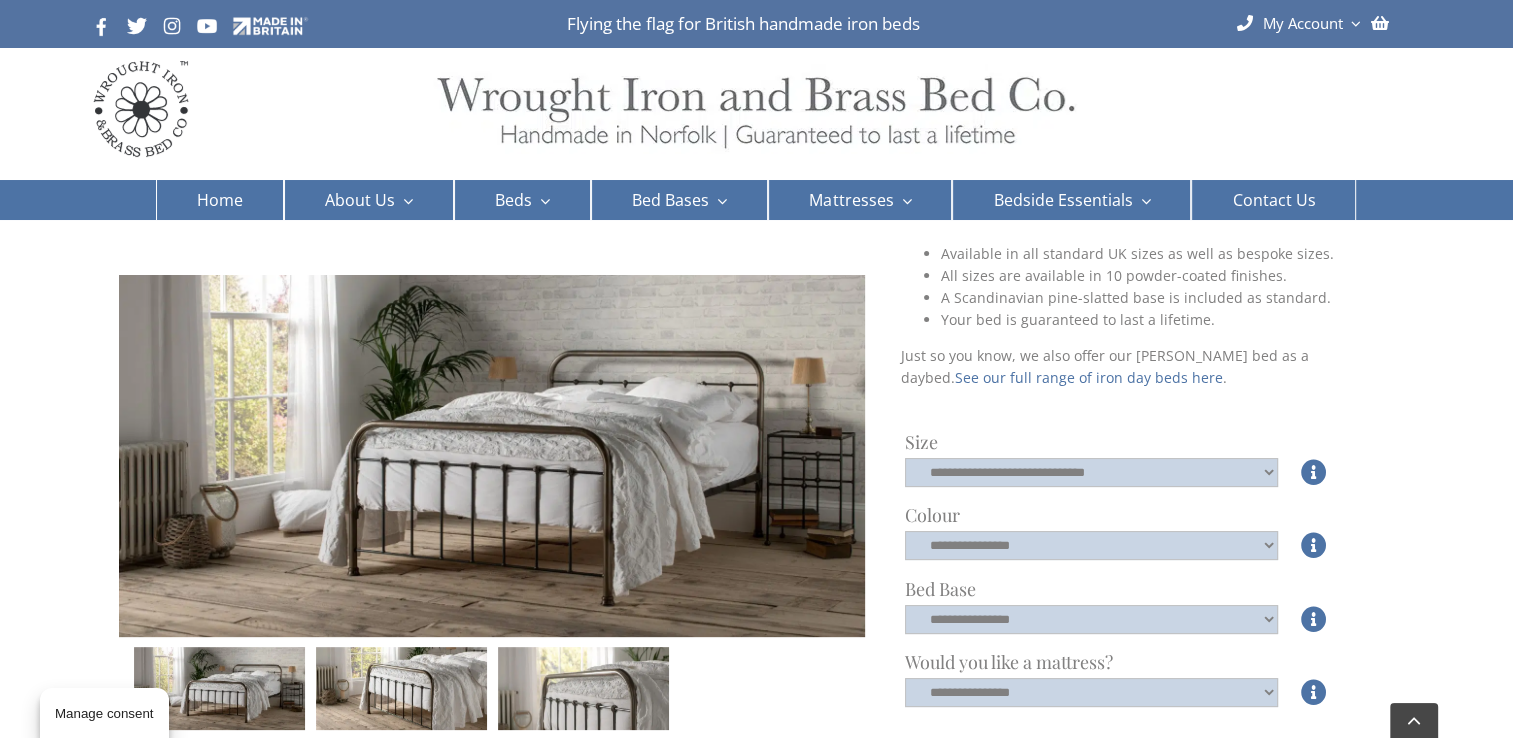 click on "**********" at bounding box center [1139, 518] 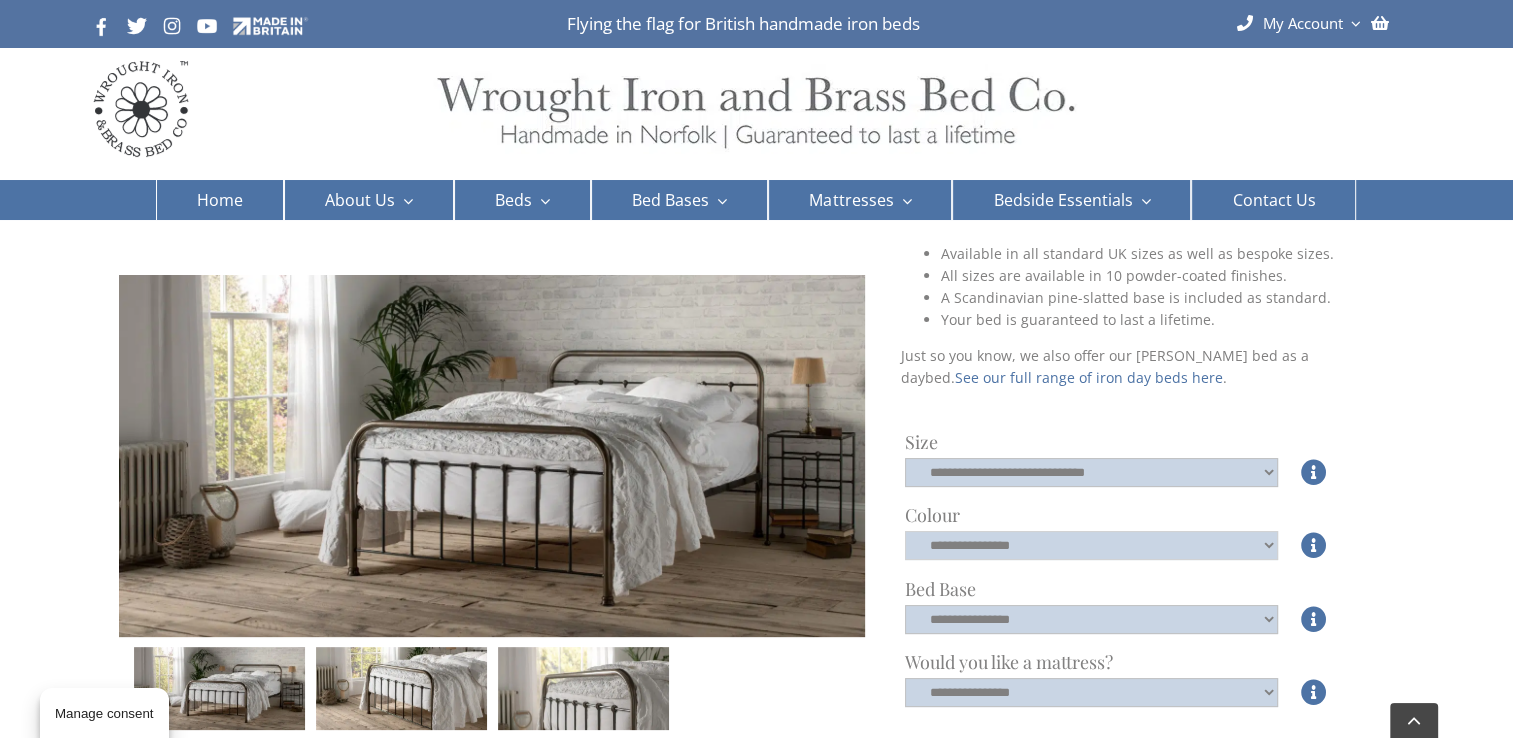 click on "**********" 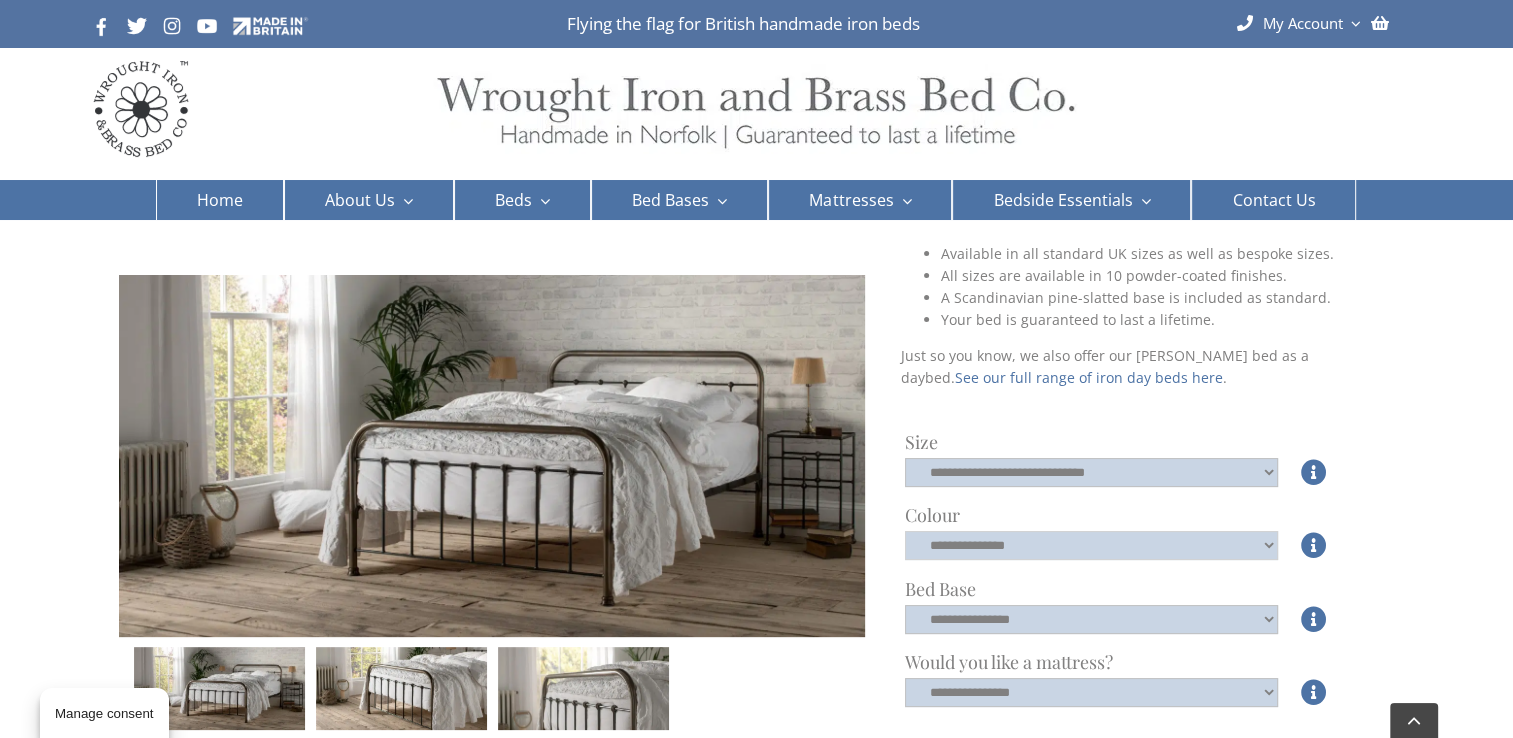 click on "**********" 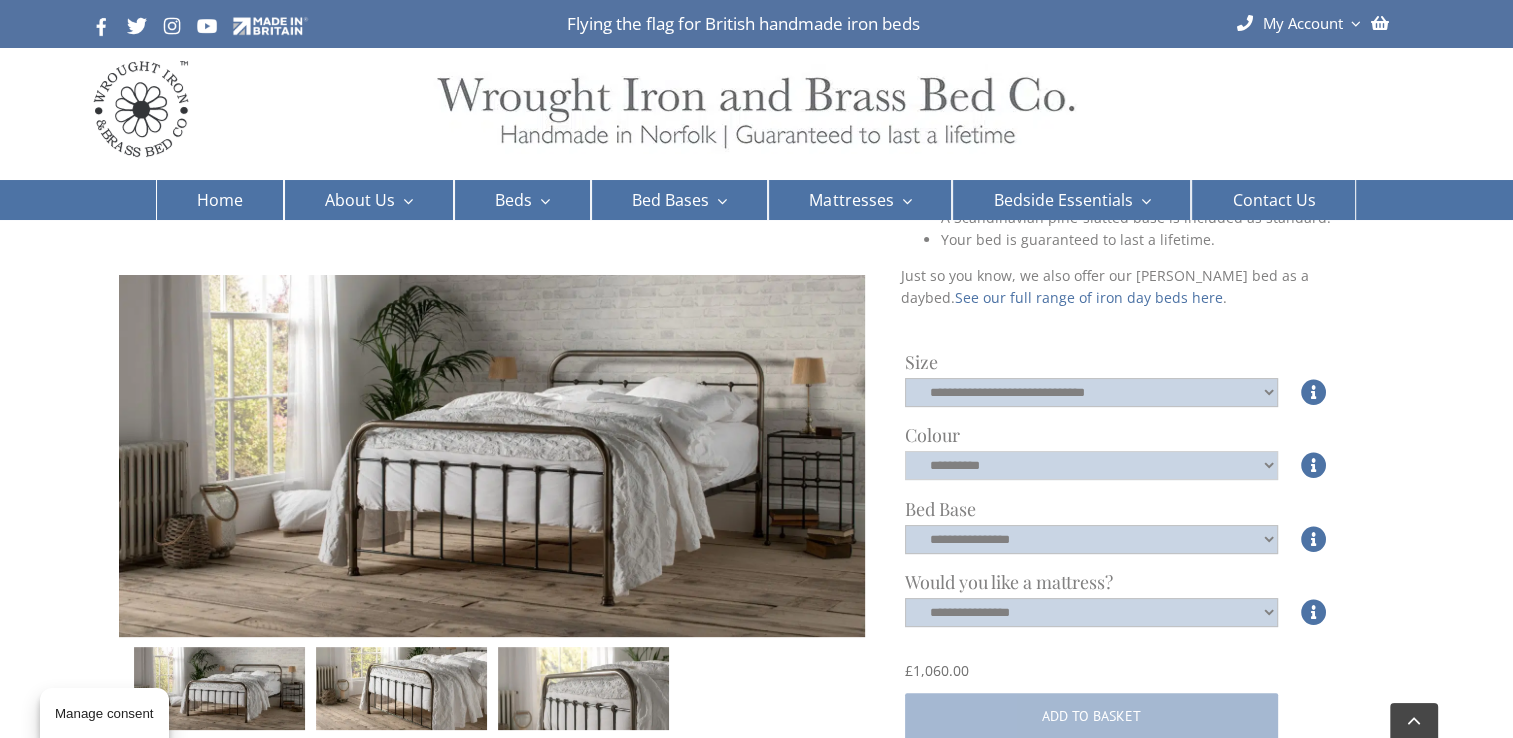 scroll, scrollTop: 506, scrollLeft: 0, axis: vertical 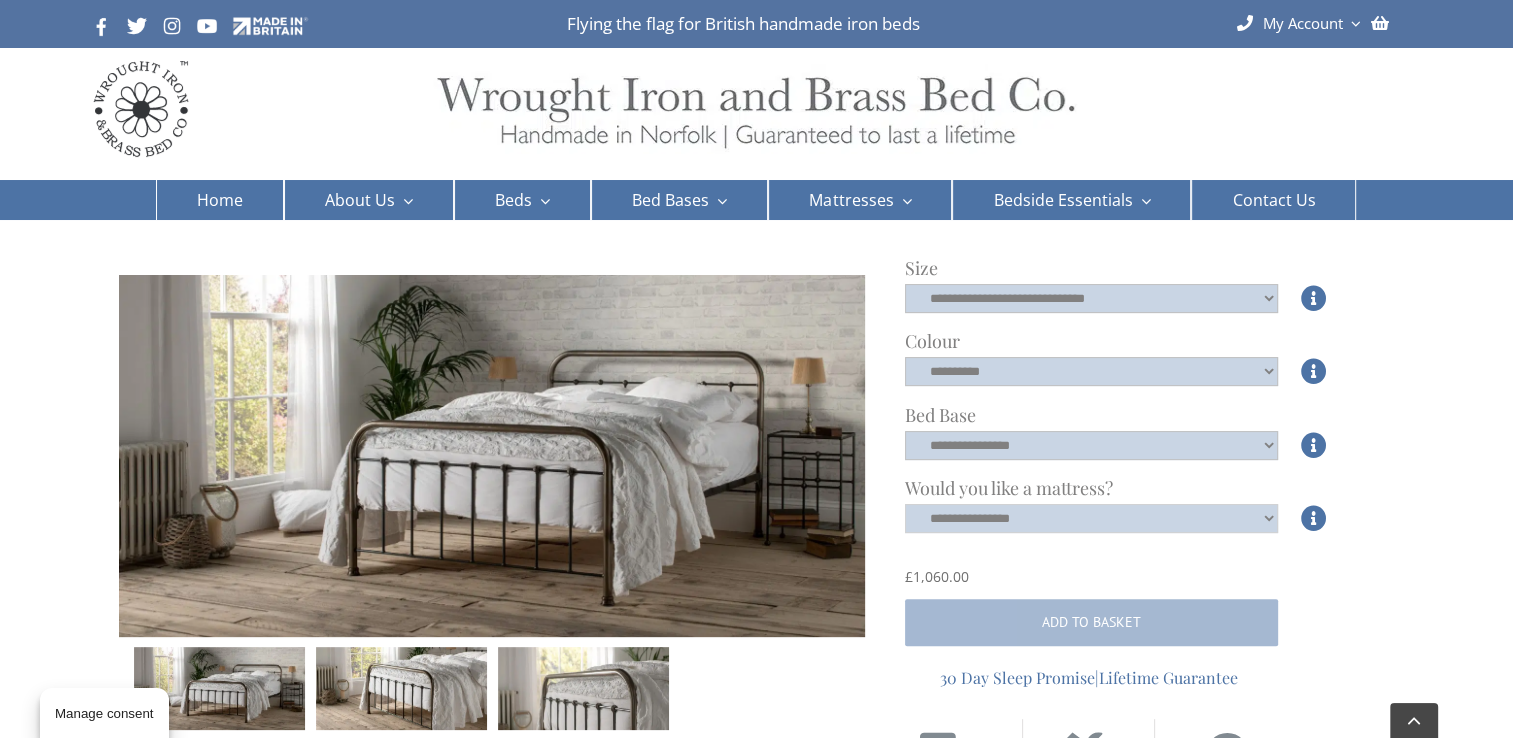 click on "**********" at bounding box center (1091, 518) 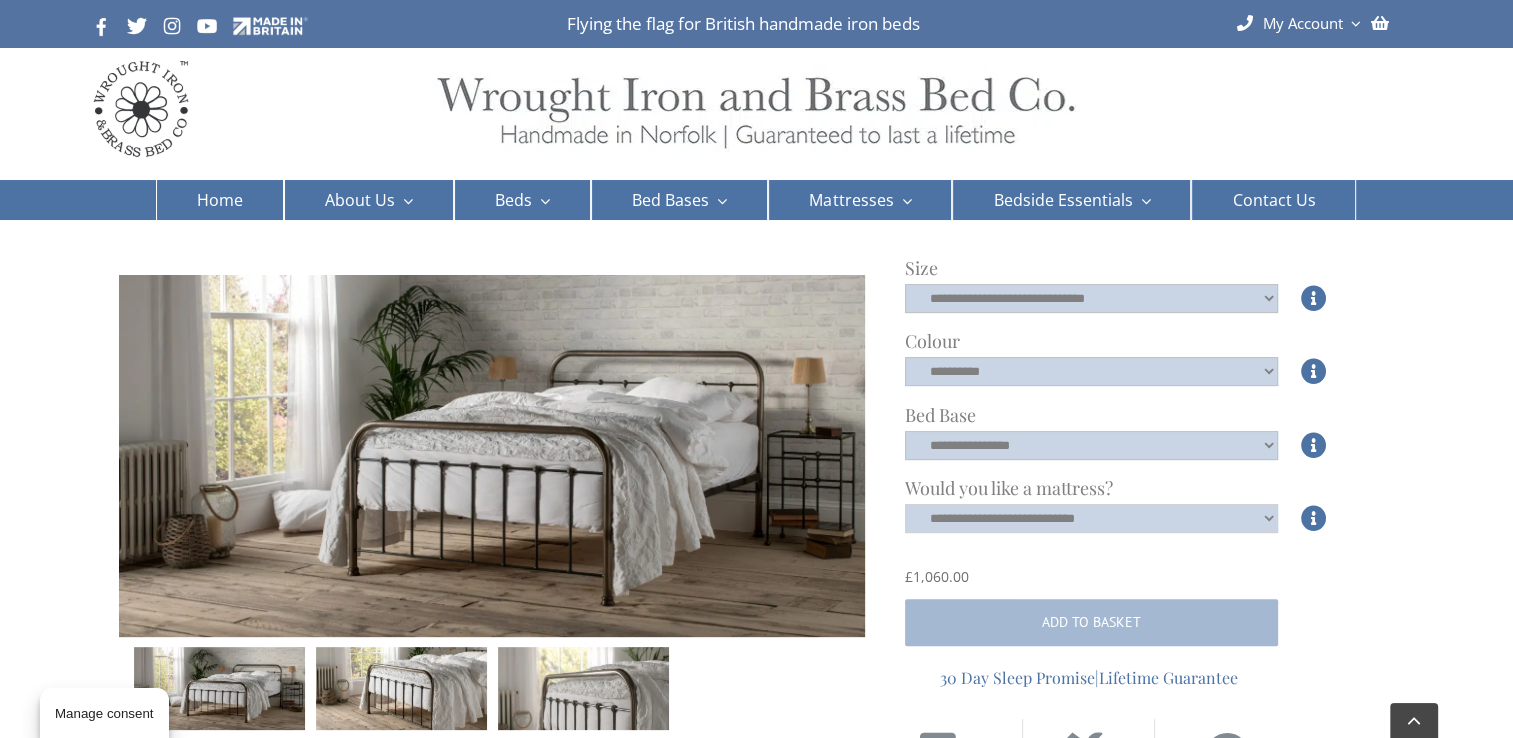 click on "**********" at bounding box center (1091, 518) 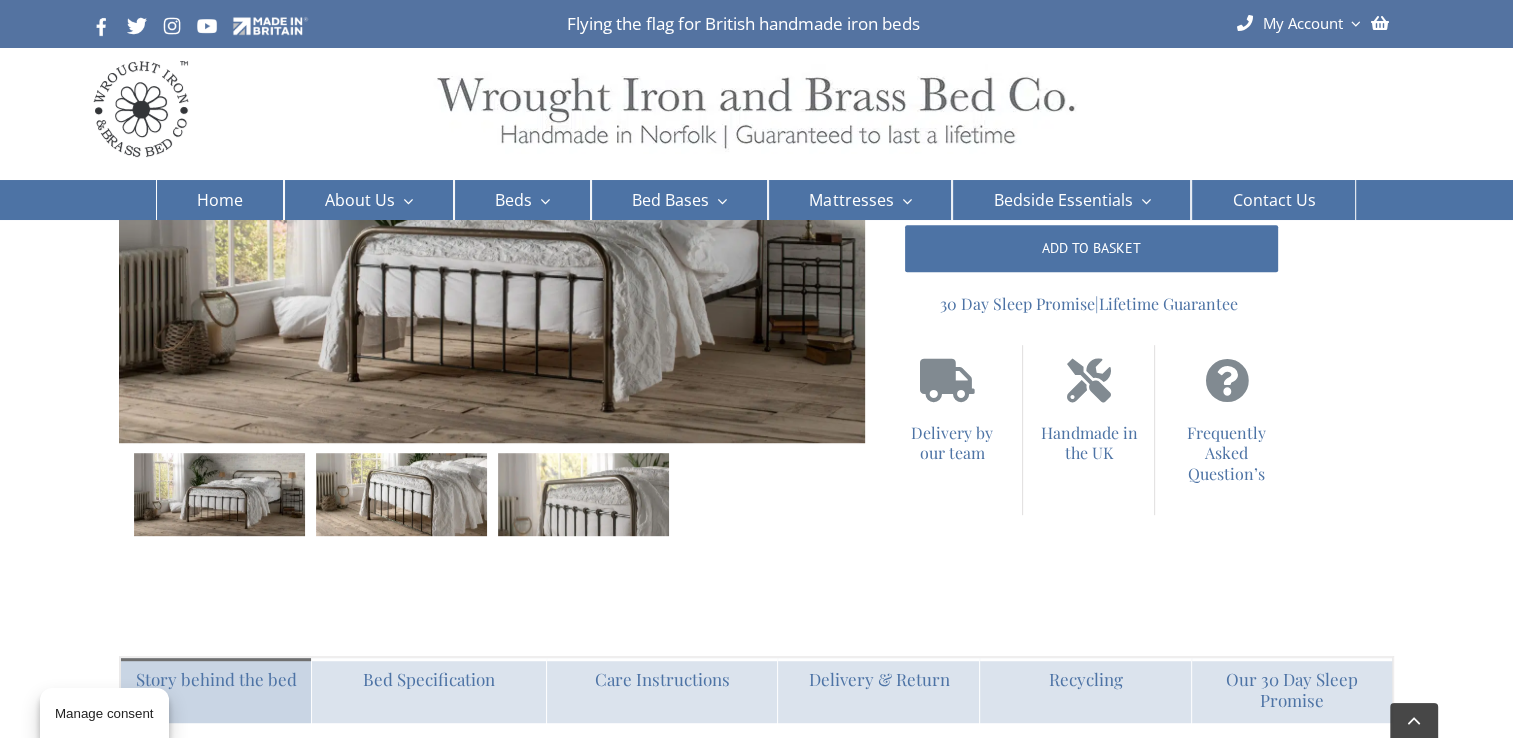 scroll, scrollTop: 1000, scrollLeft: 0, axis: vertical 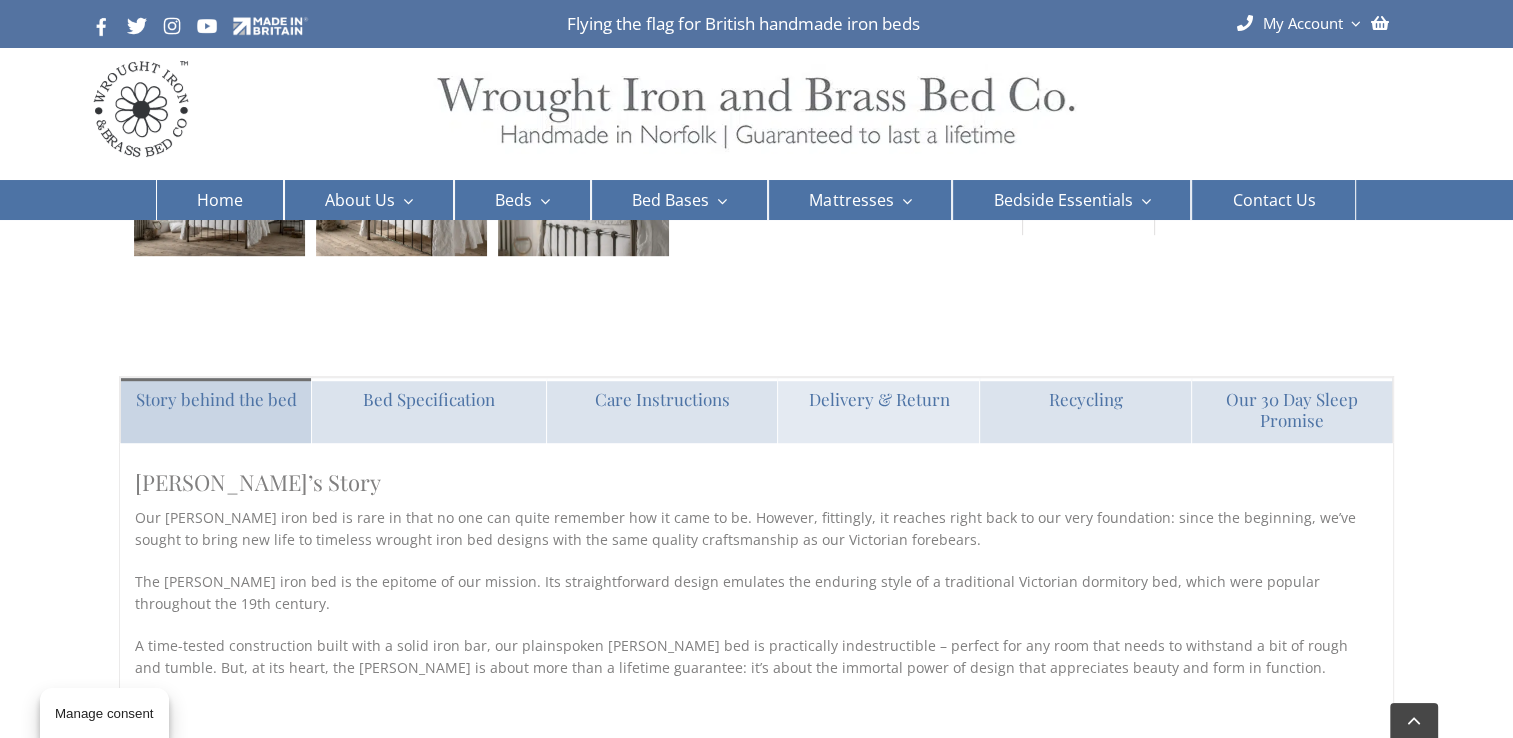 click on "Delivery & Return" at bounding box center (878, 399) 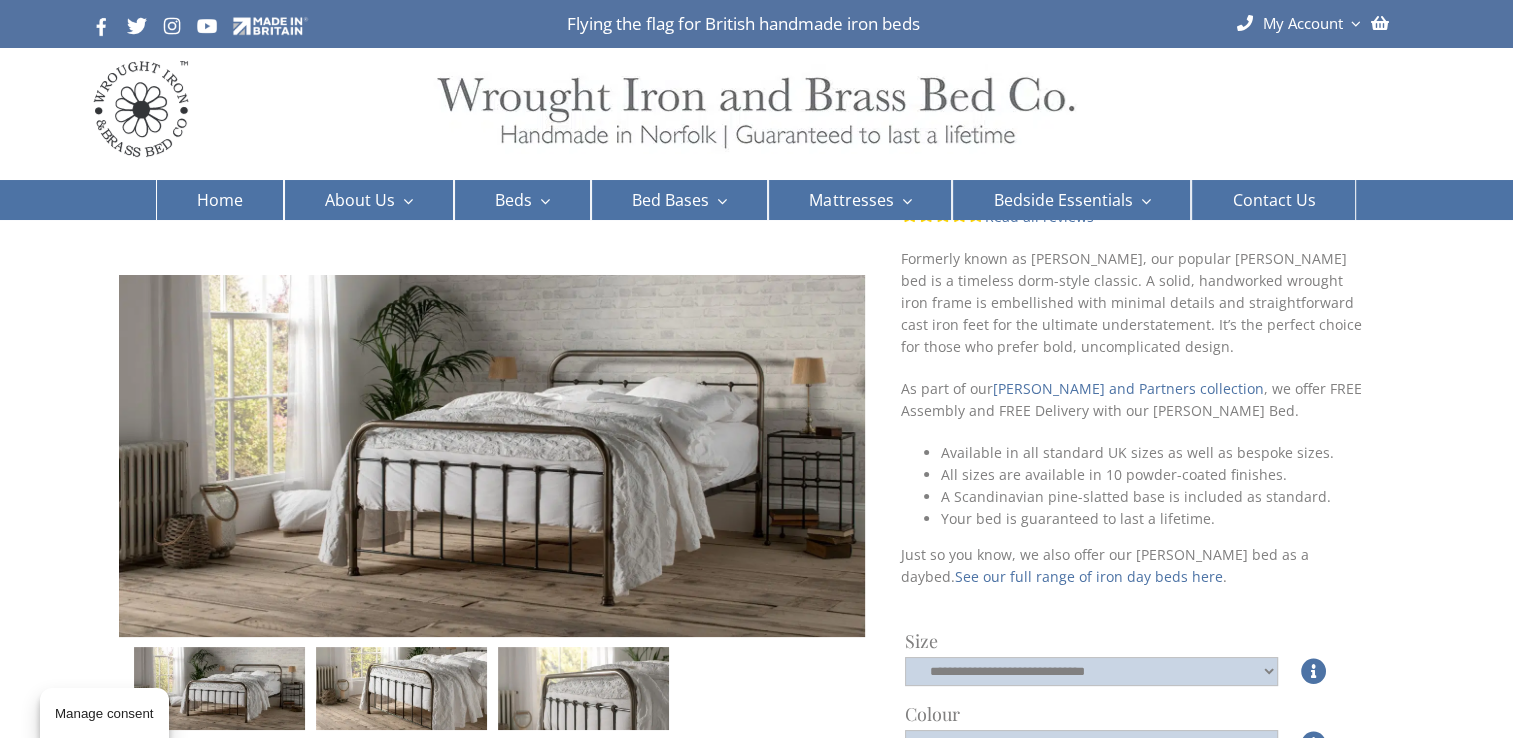 scroll, scrollTop: 27, scrollLeft: 0, axis: vertical 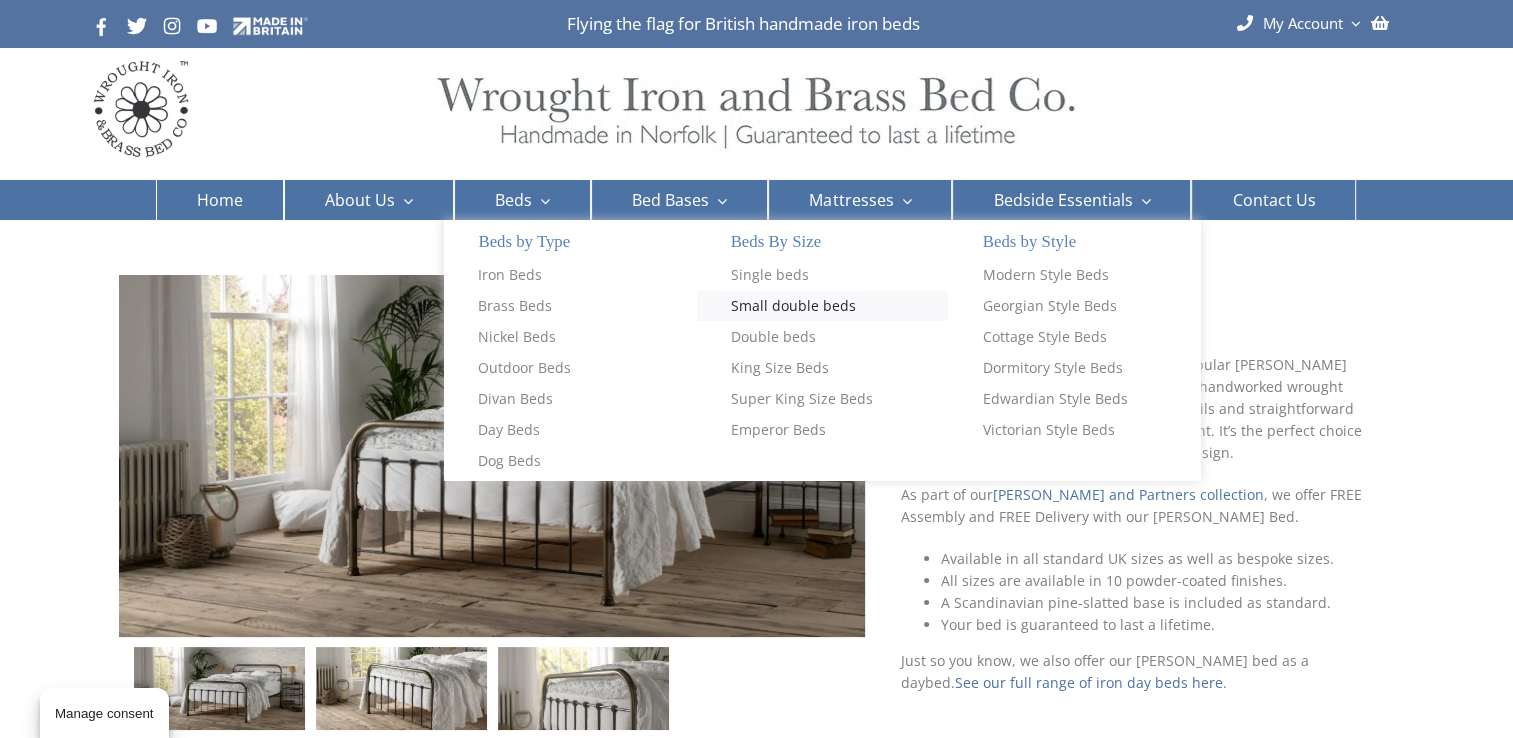 click on "Small double beds" at bounding box center [793, 306] 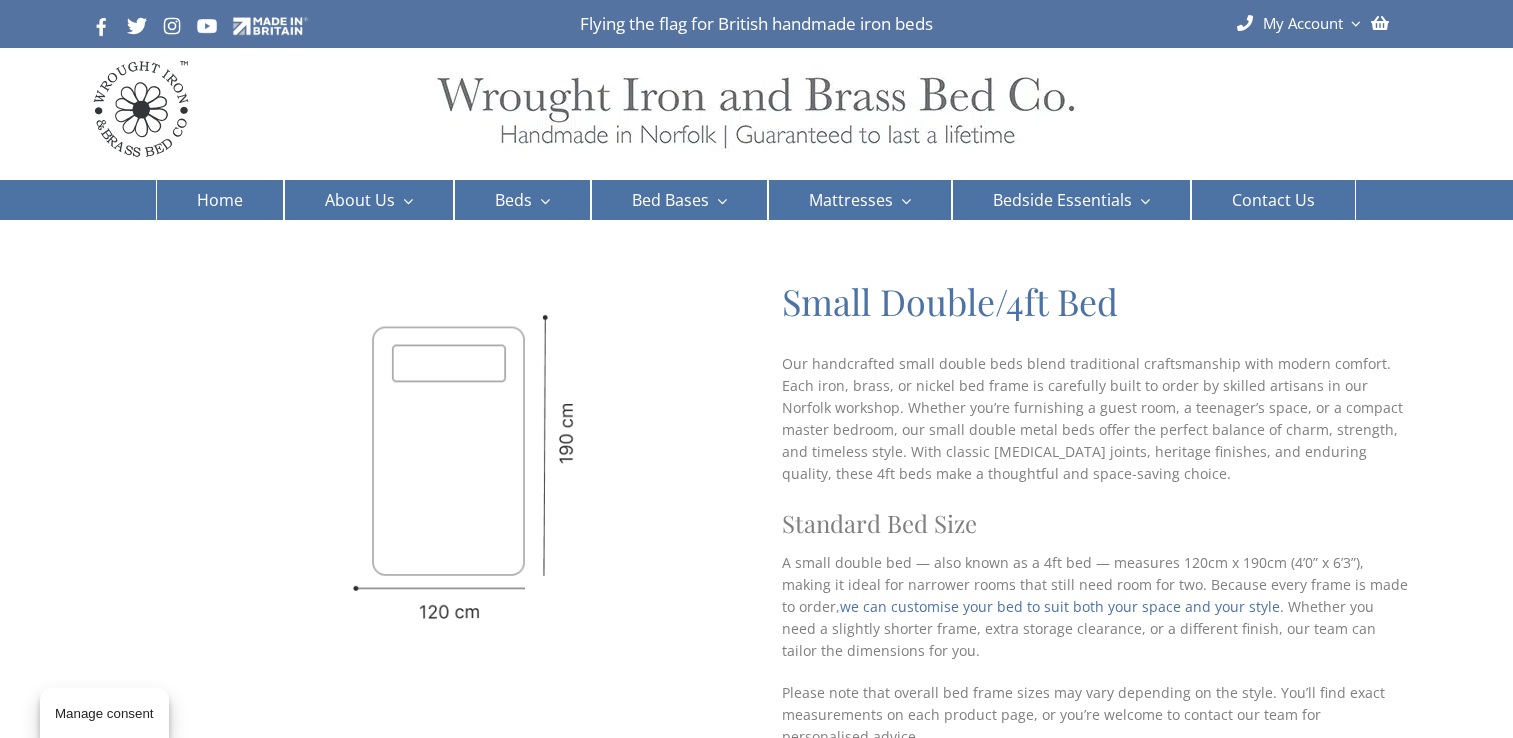 scroll, scrollTop: 0, scrollLeft: 0, axis: both 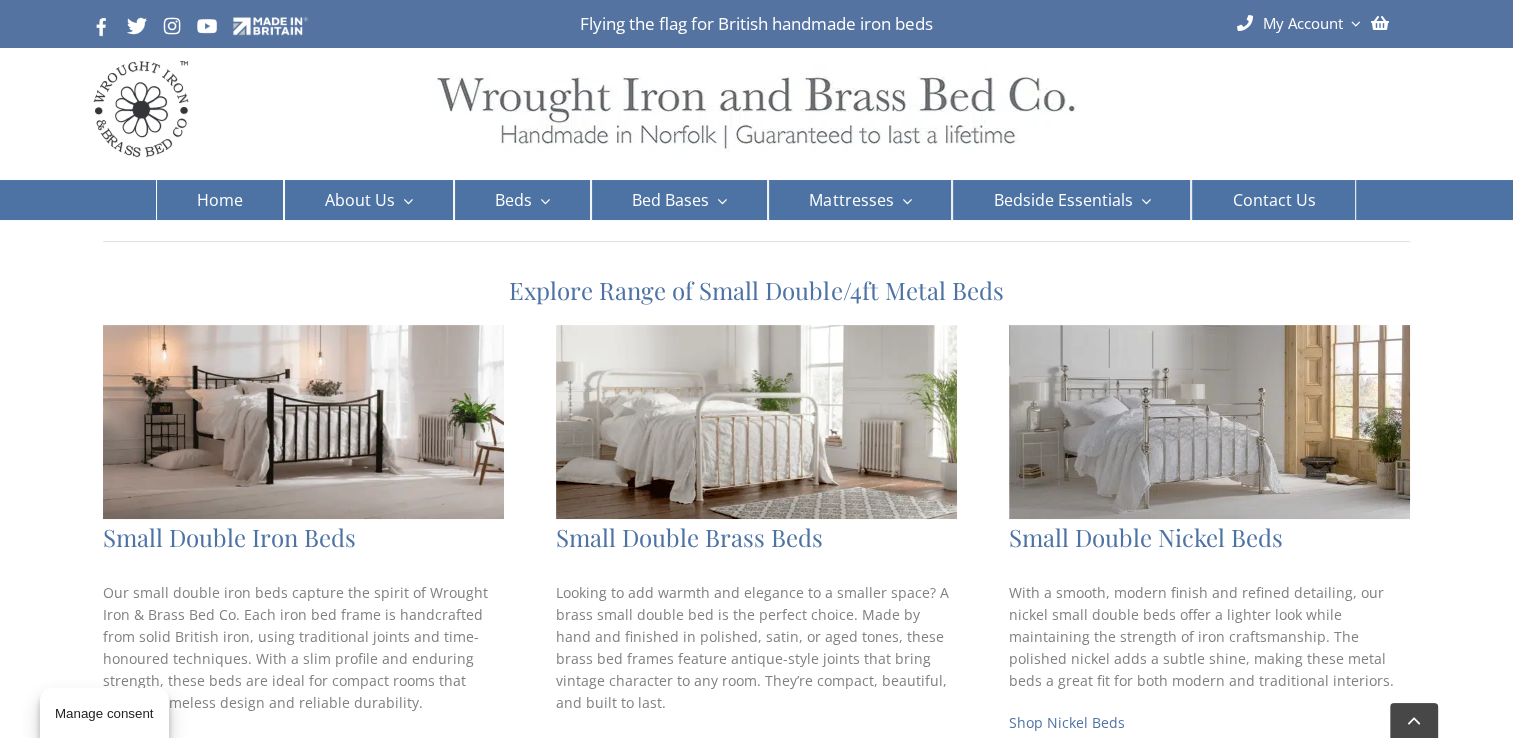 click at bounding box center [303, 422] 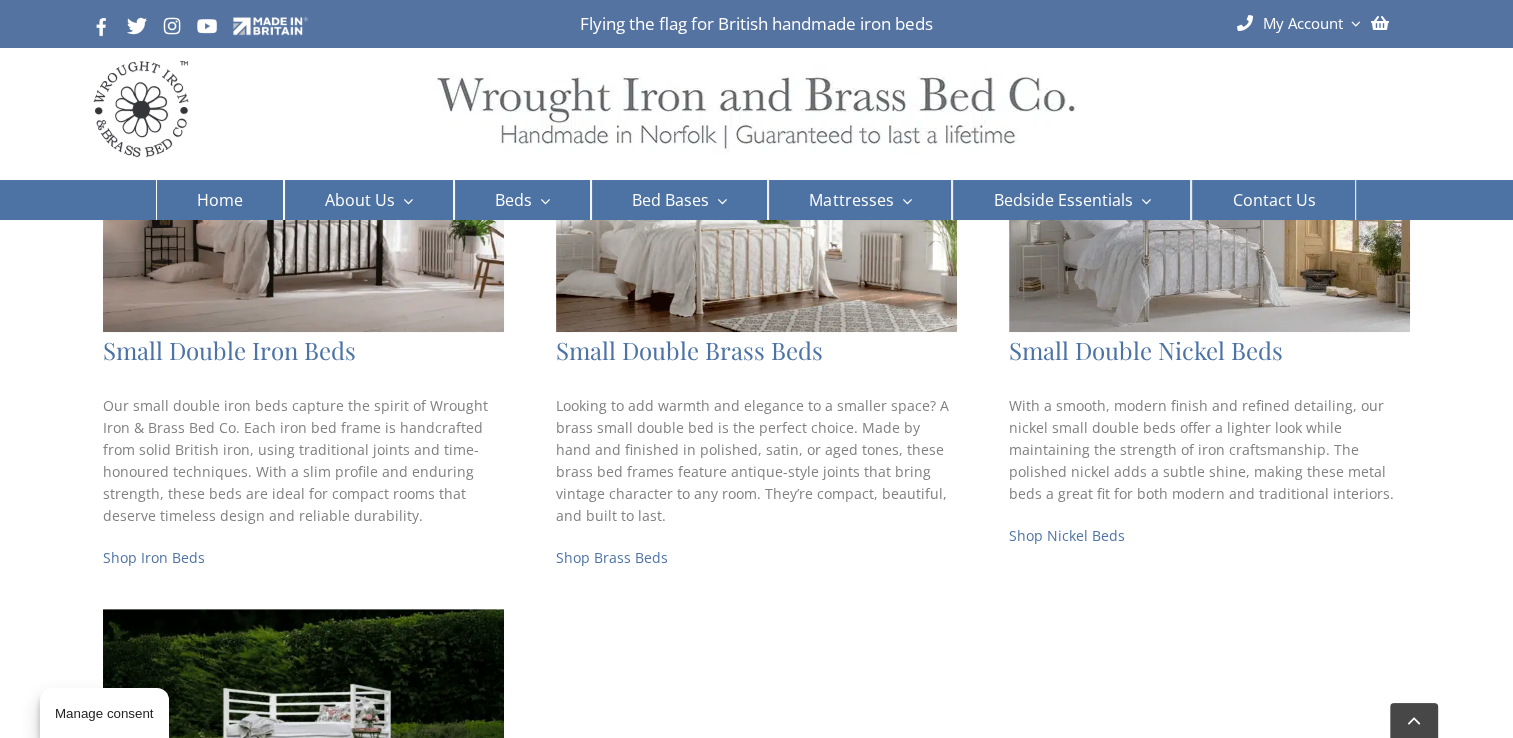 scroll, scrollTop: 747, scrollLeft: 0, axis: vertical 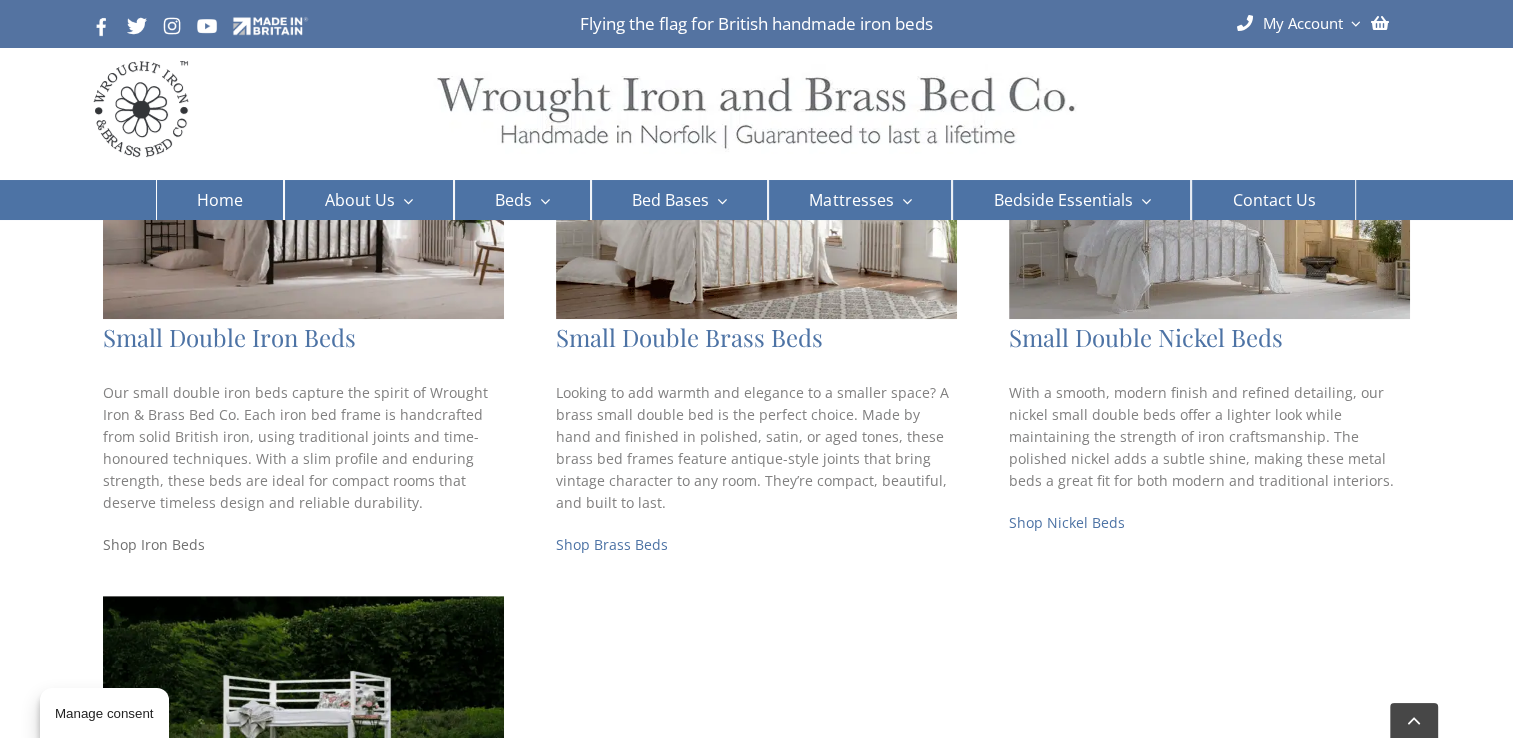 click on "Shop Iron Beds" at bounding box center [154, 544] 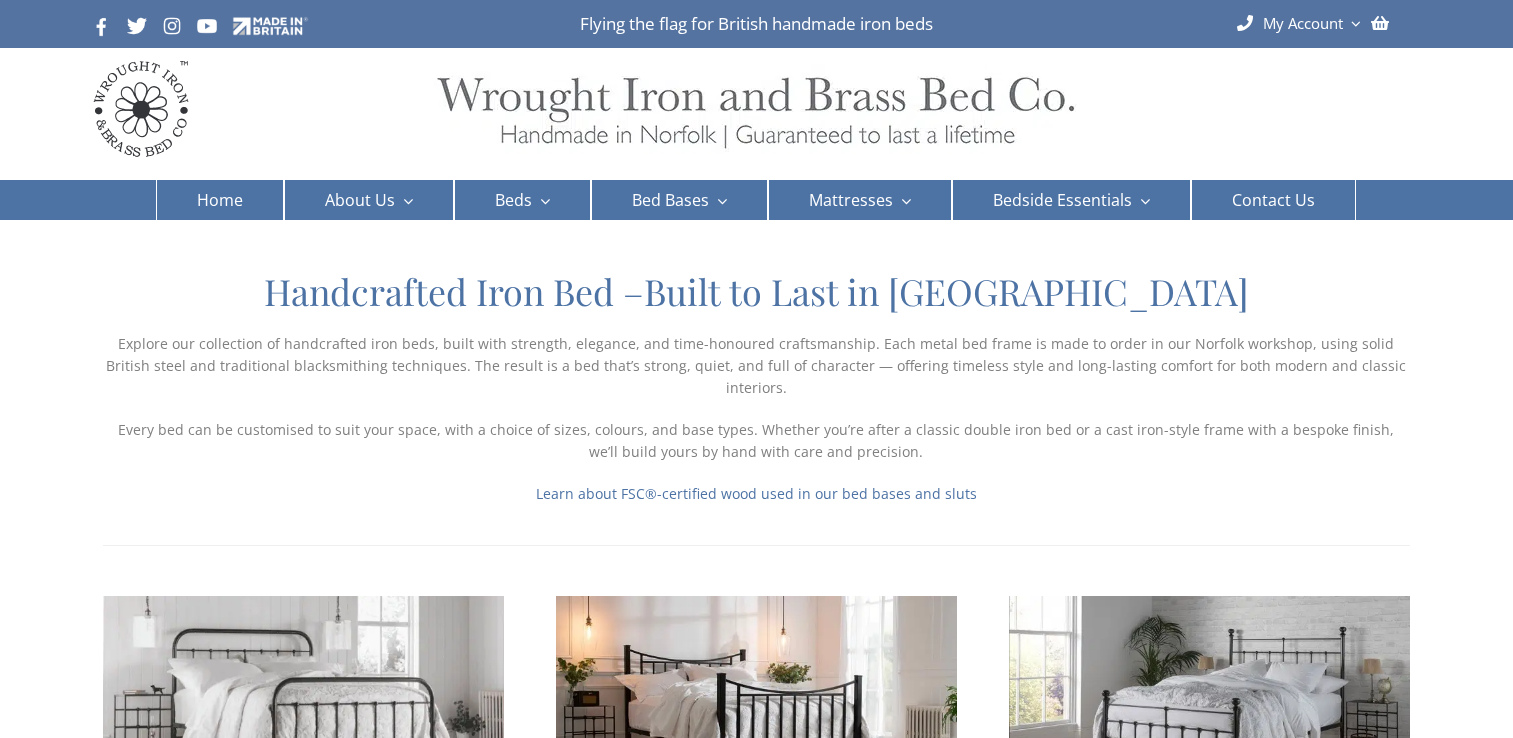 scroll, scrollTop: 0, scrollLeft: 0, axis: both 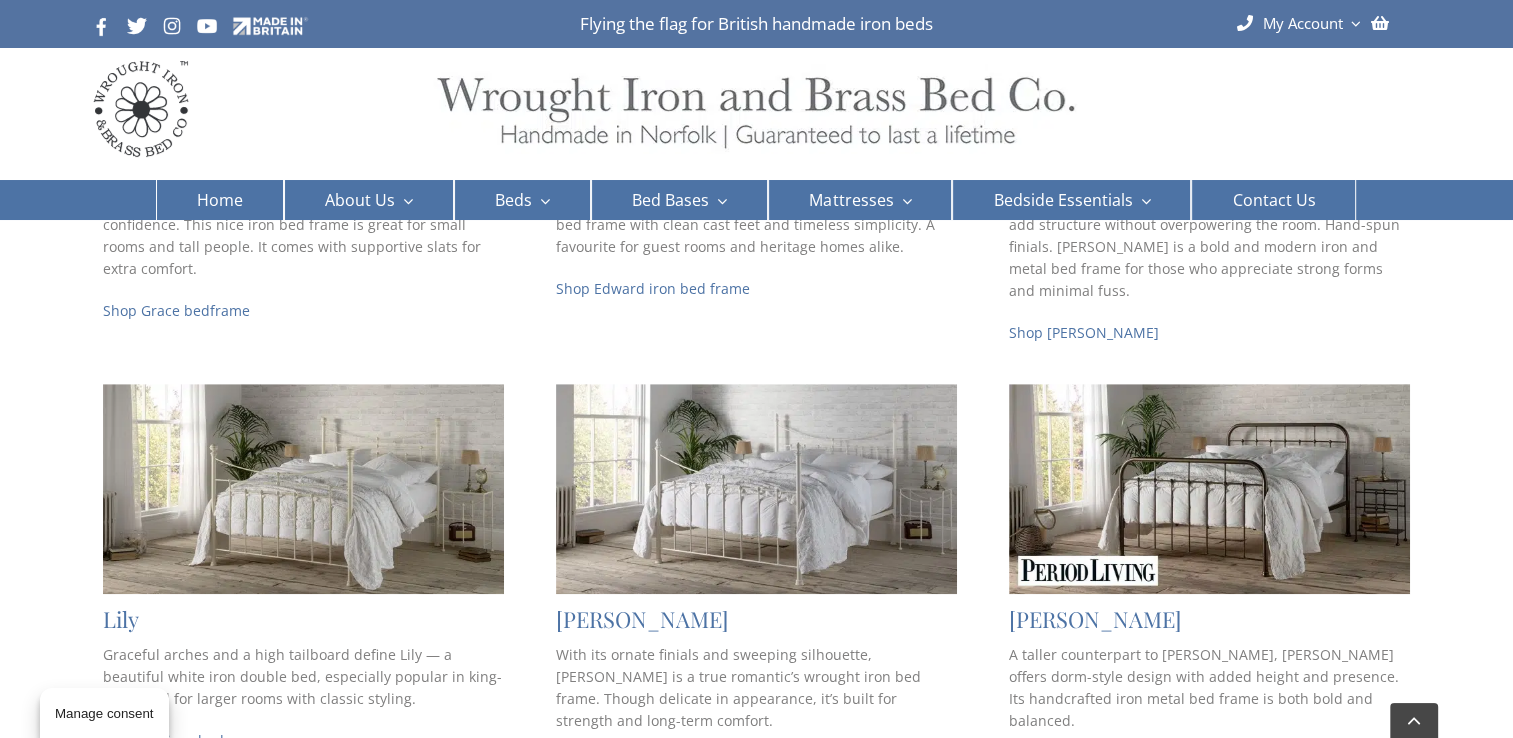 click at bounding box center [1209, 489] 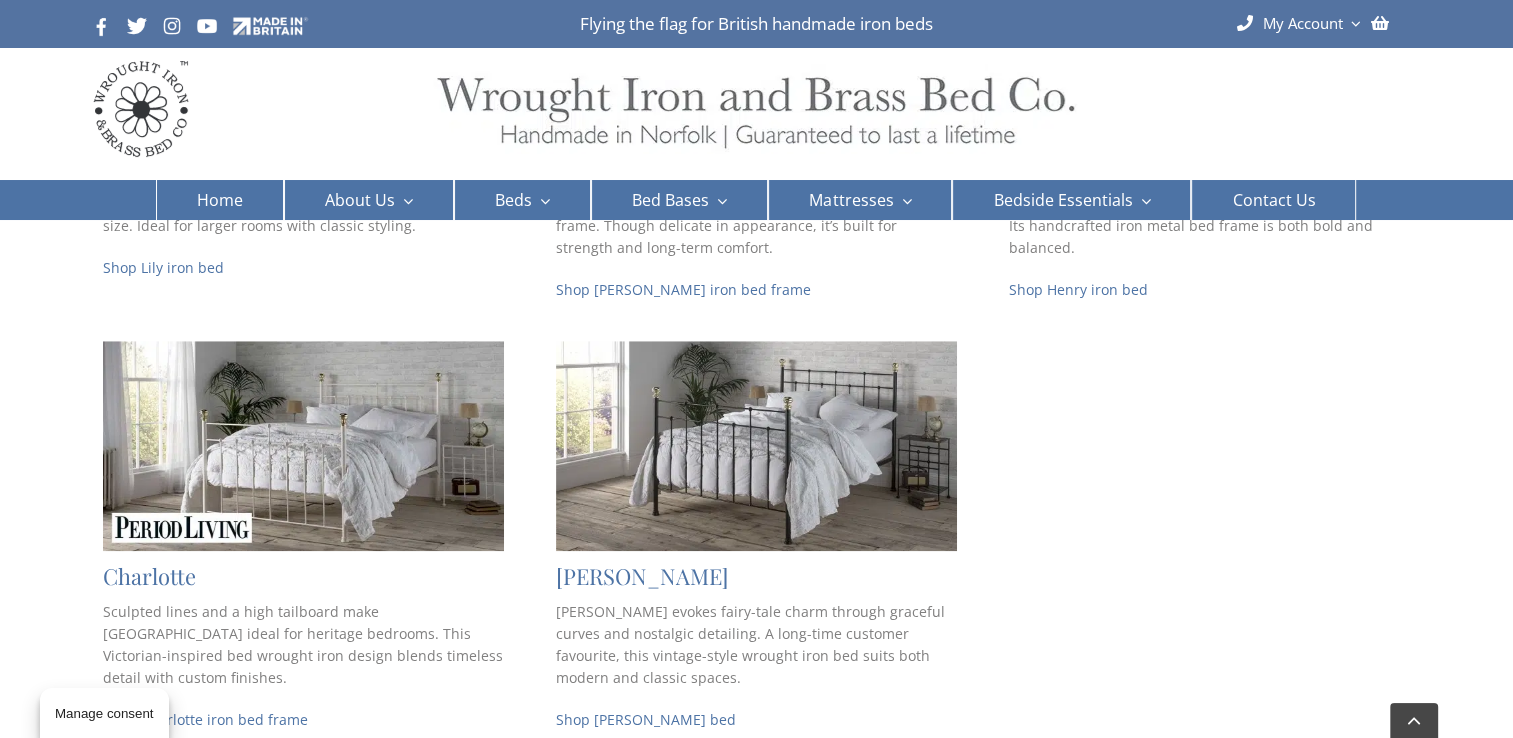 scroll, scrollTop: 1653, scrollLeft: 0, axis: vertical 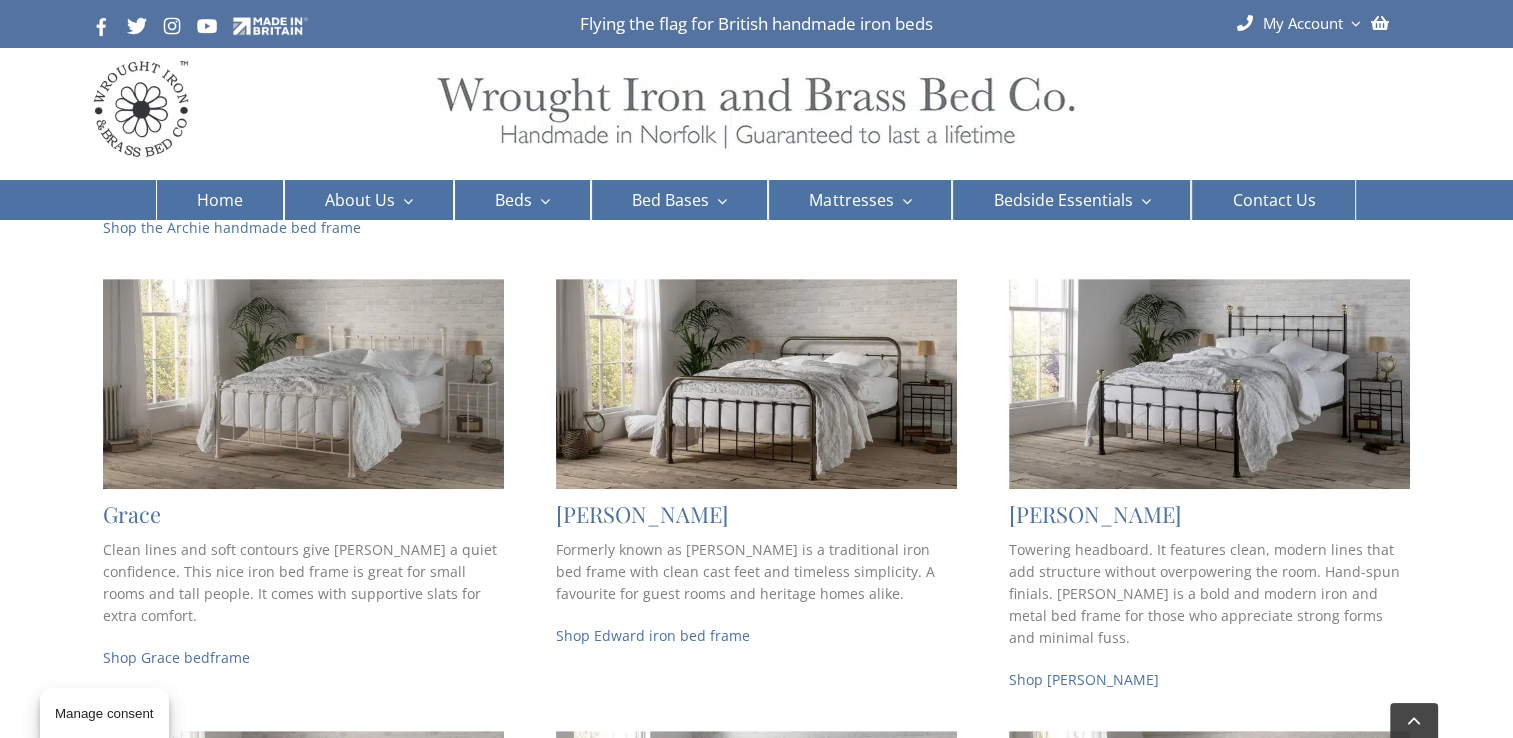 click on "Formerly known as Oliver, Edward is a traditional iron bed frame with clean cast feet and timeless simplicity. A favourite for guest rooms and heritage homes alike." at bounding box center [745, 571] 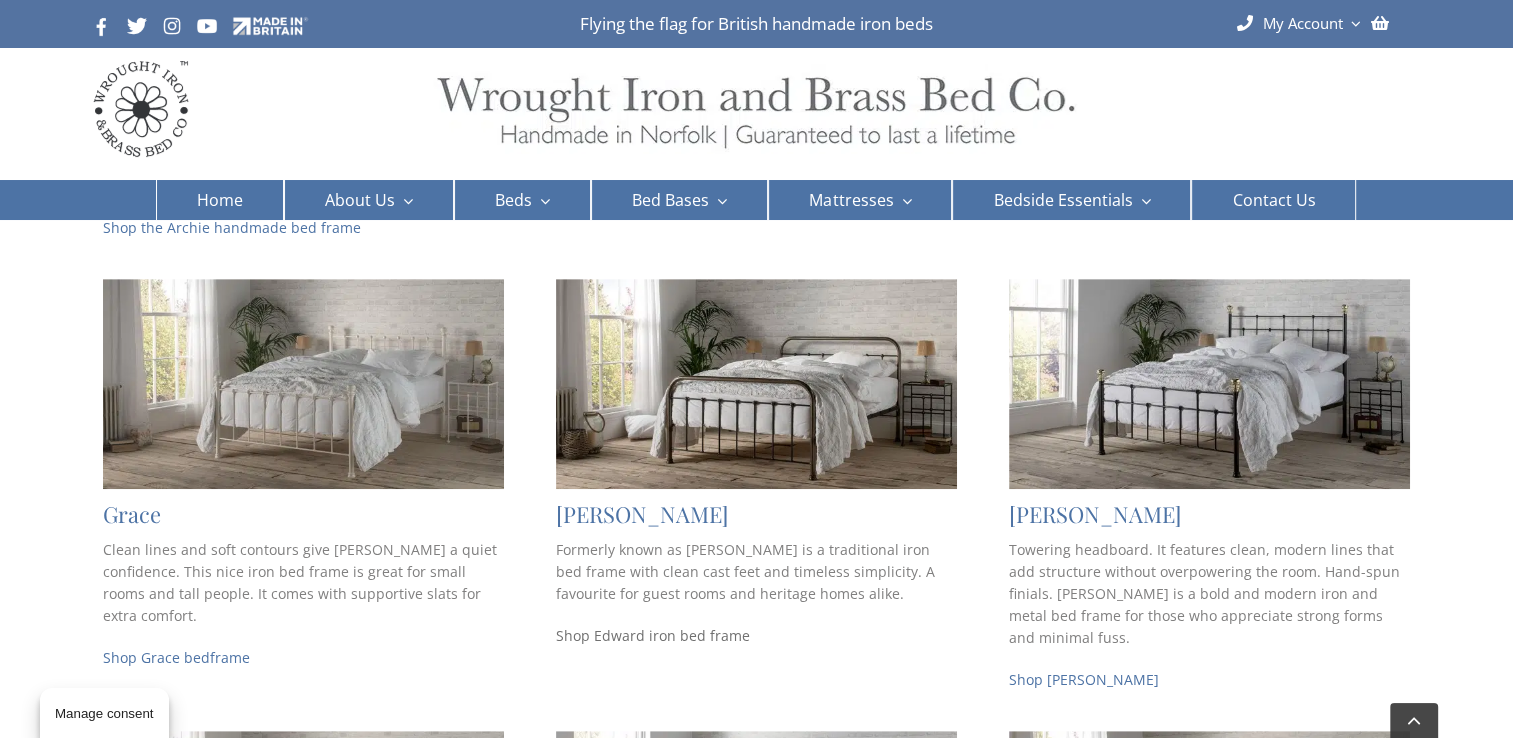 click on "Shop Edward iron bed frame" at bounding box center [653, 635] 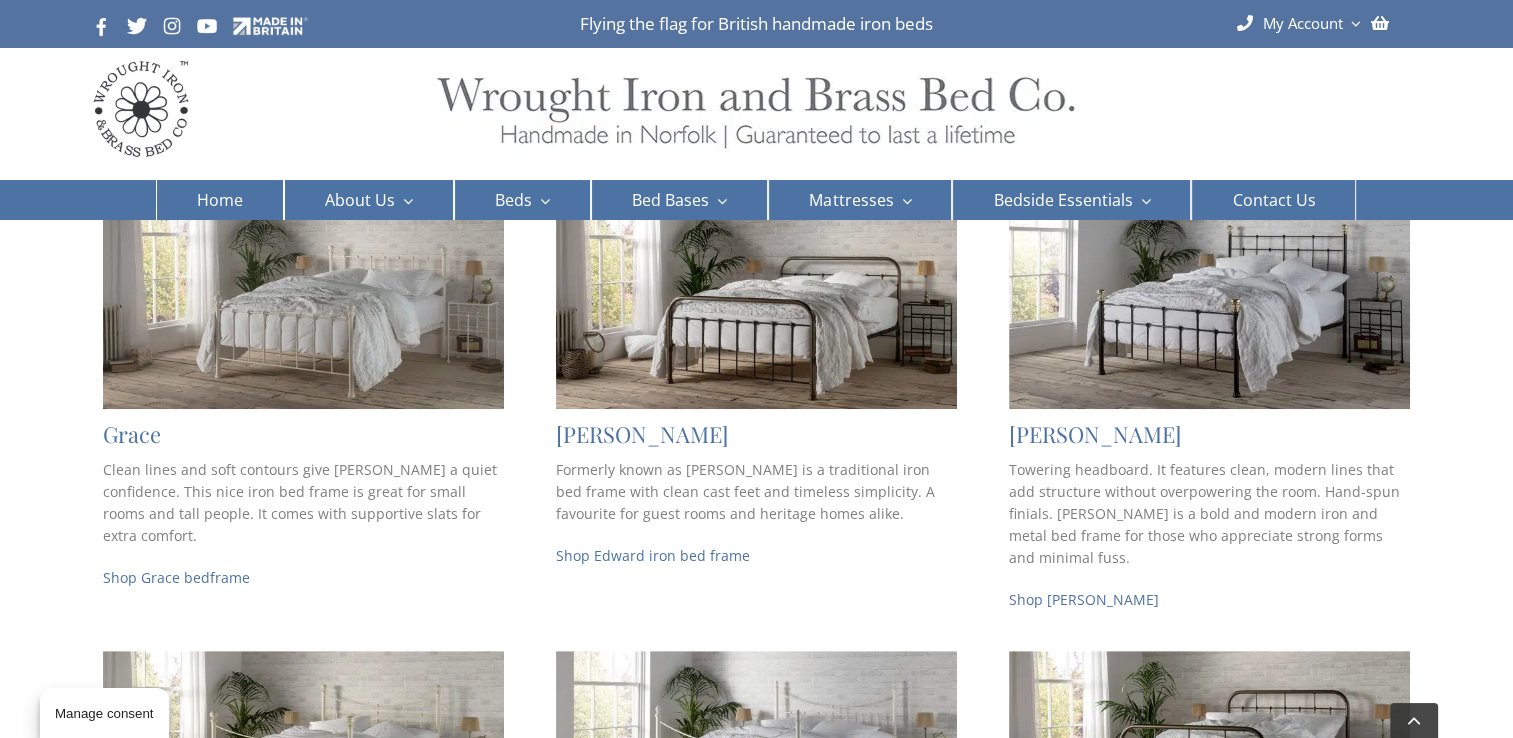 scroll, scrollTop: 933, scrollLeft: 0, axis: vertical 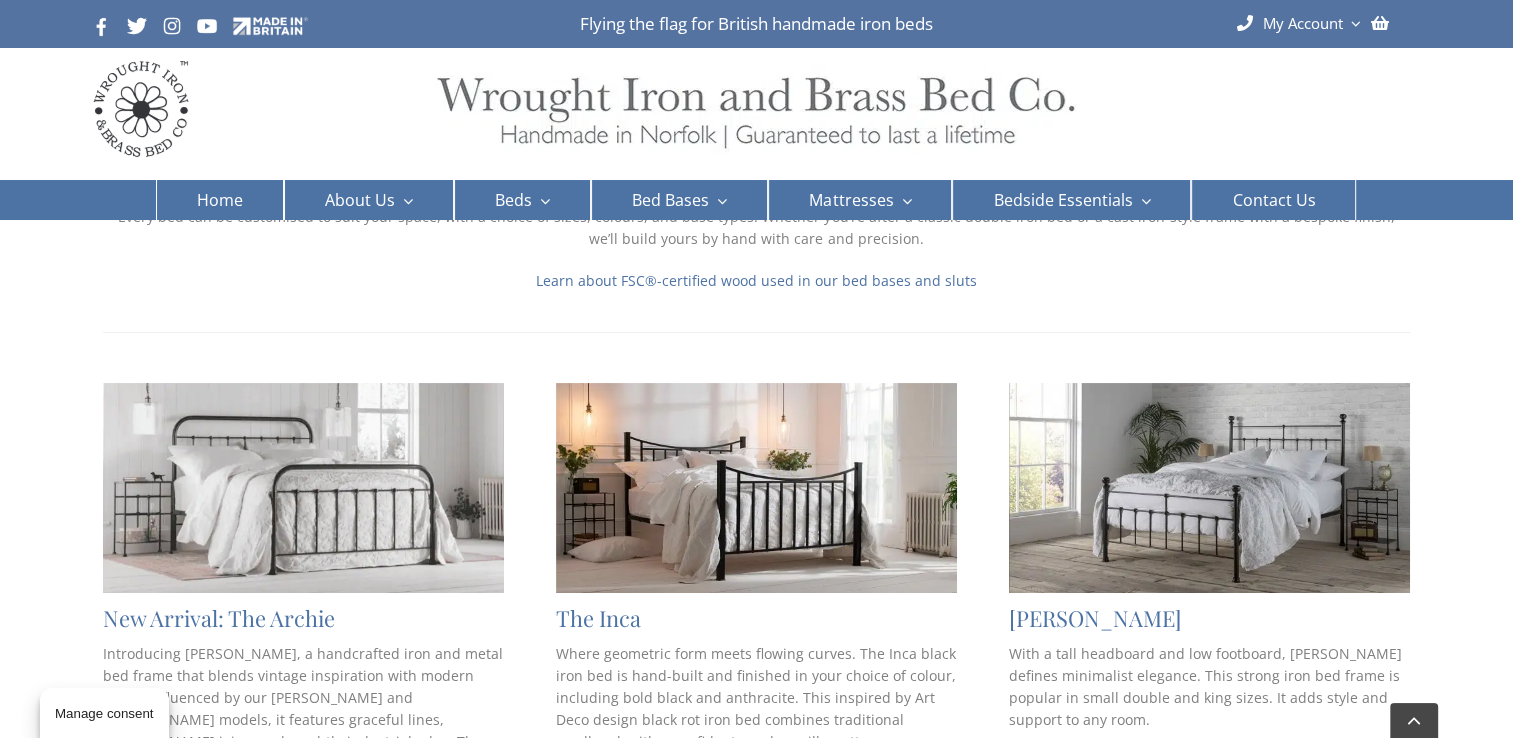 click at bounding box center (303, 488) 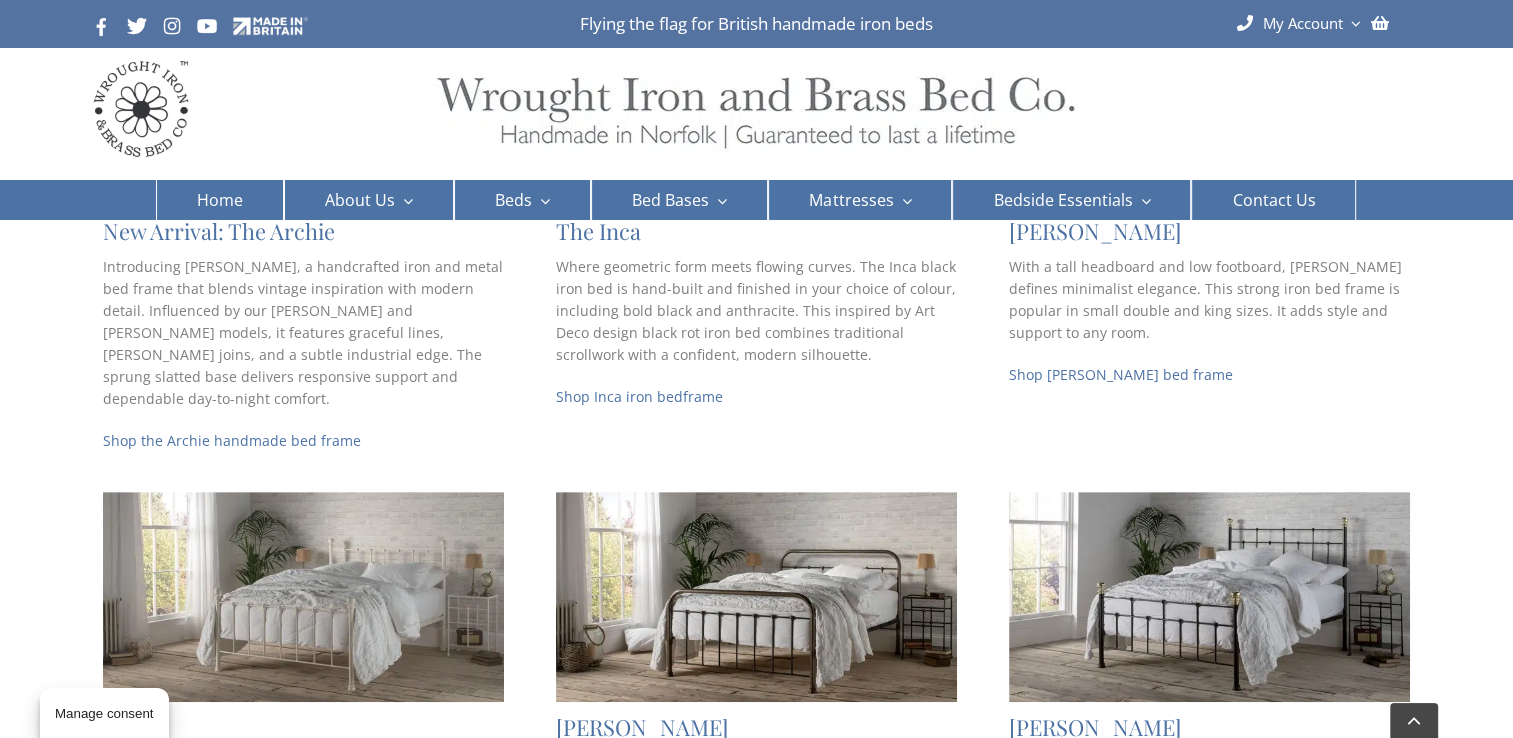 scroll, scrollTop: 653, scrollLeft: 0, axis: vertical 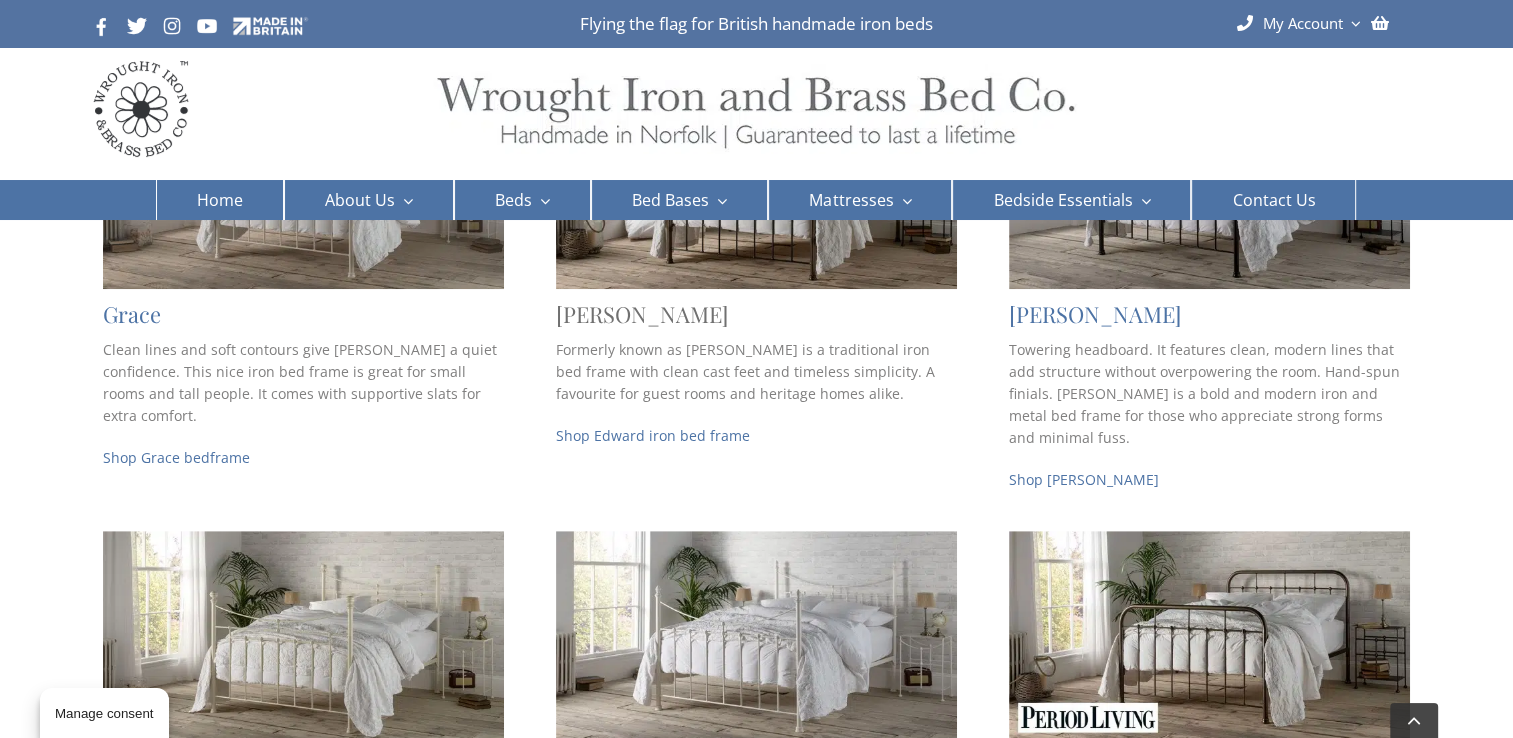 click on "[PERSON_NAME]" at bounding box center (642, 314) 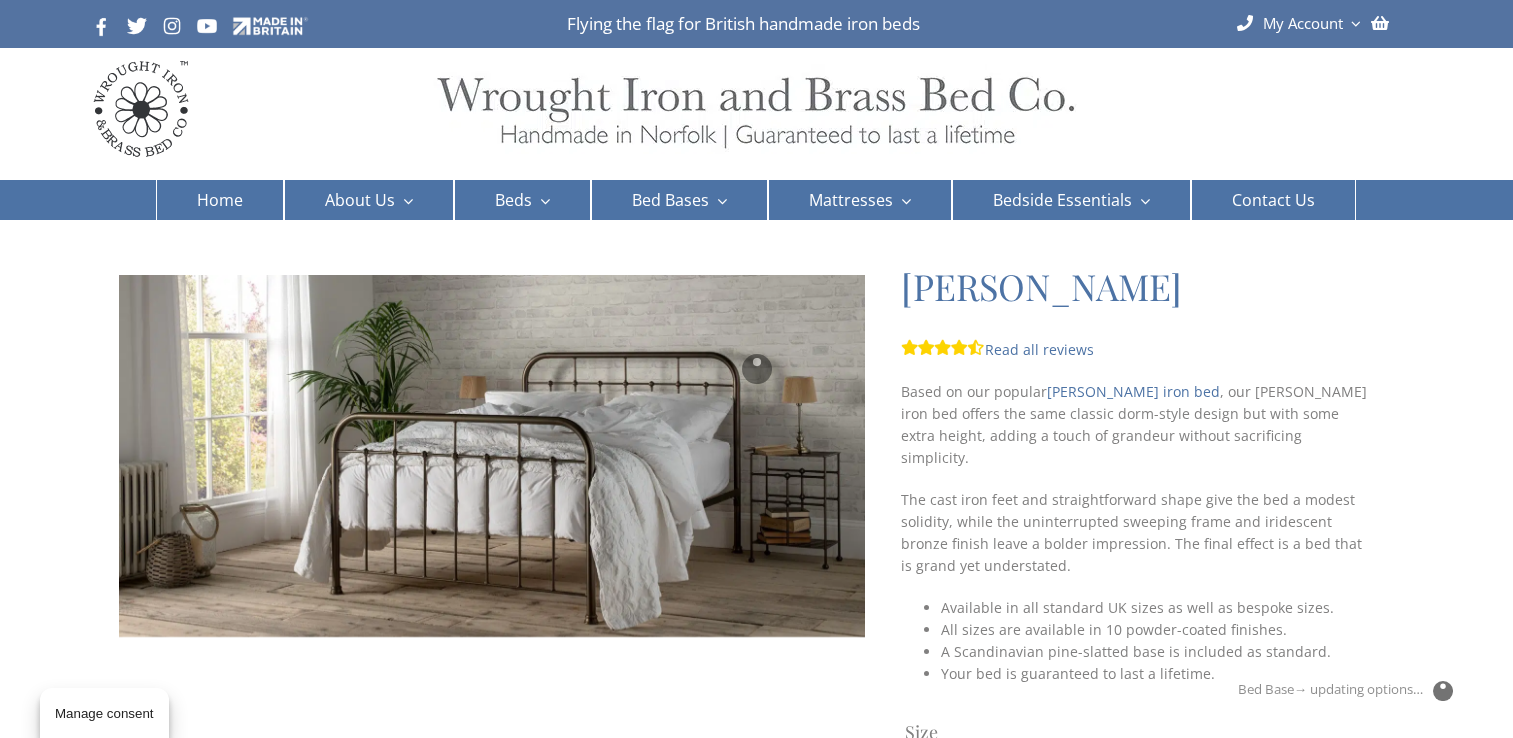 scroll, scrollTop: 0, scrollLeft: 0, axis: both 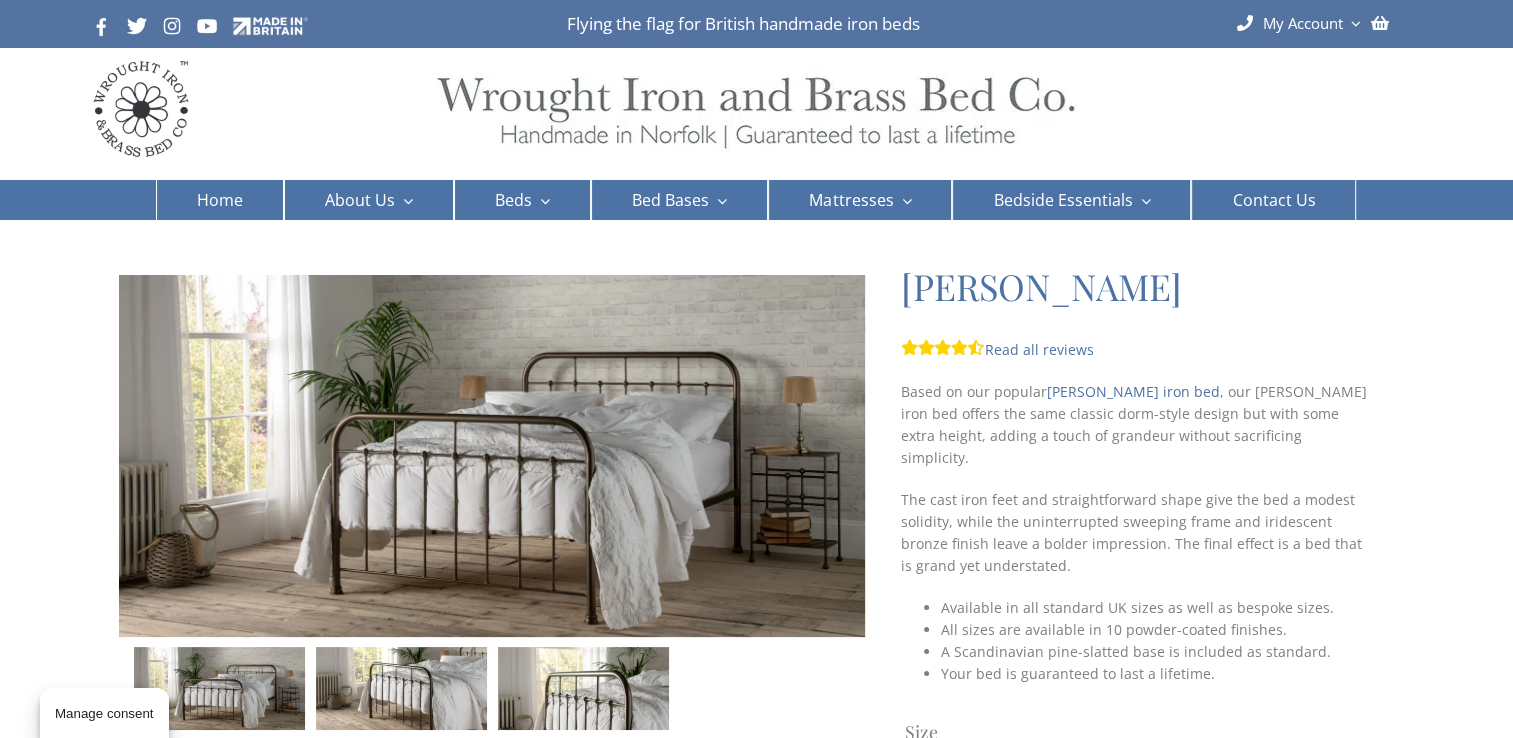 click at bounding box center [402, 687] 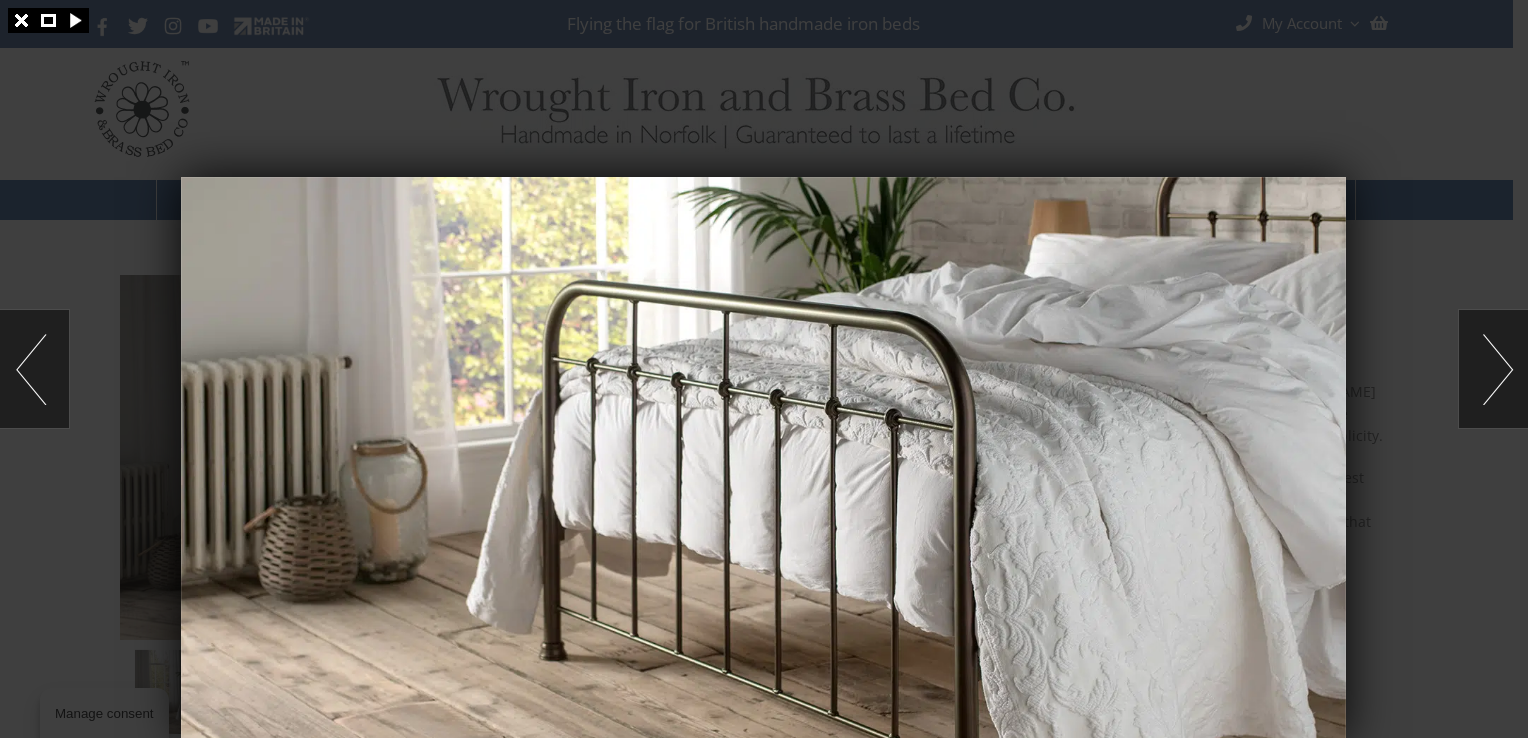 click at bounding box center (1493, 369) 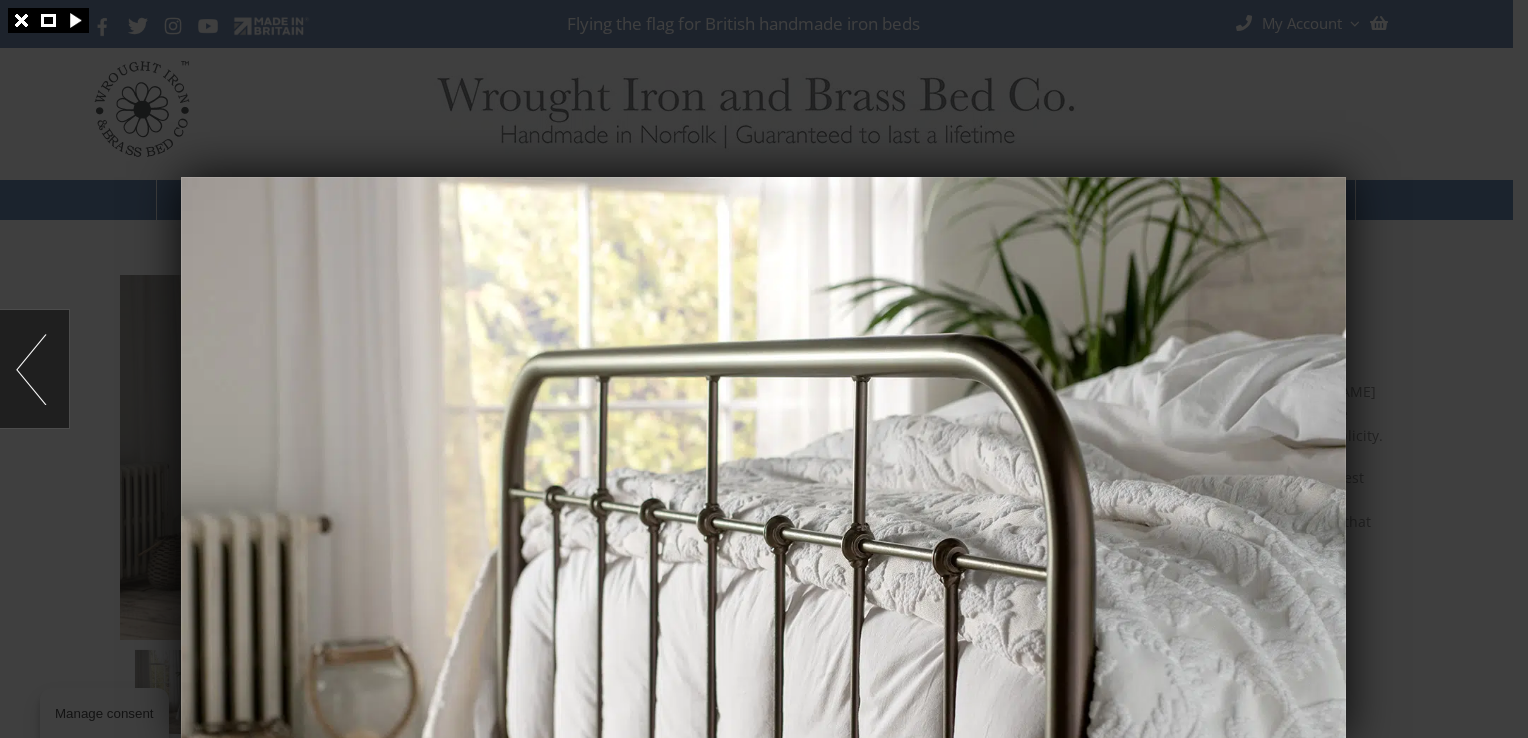 click at bounding box center [34, 369] 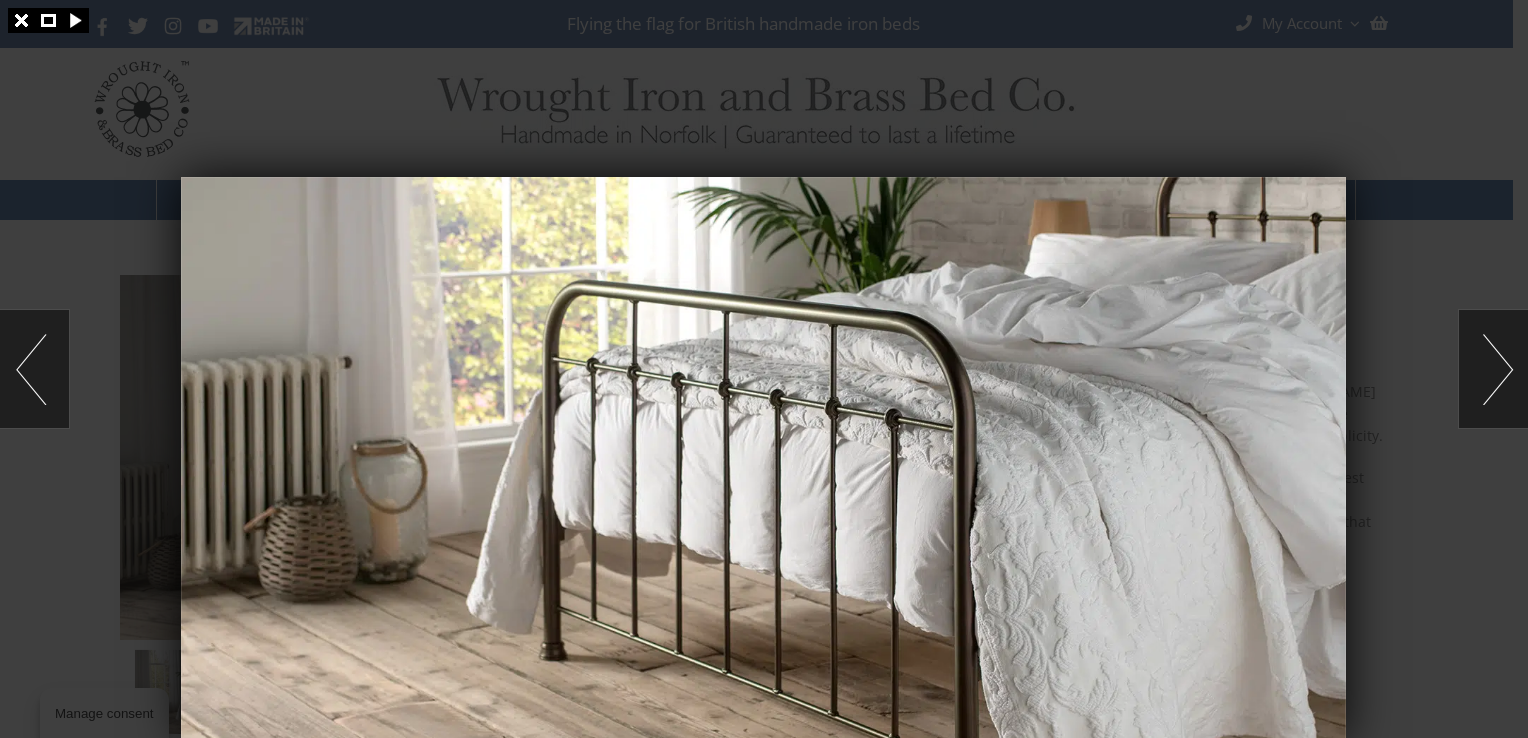 click at bounding box center (34, 369) 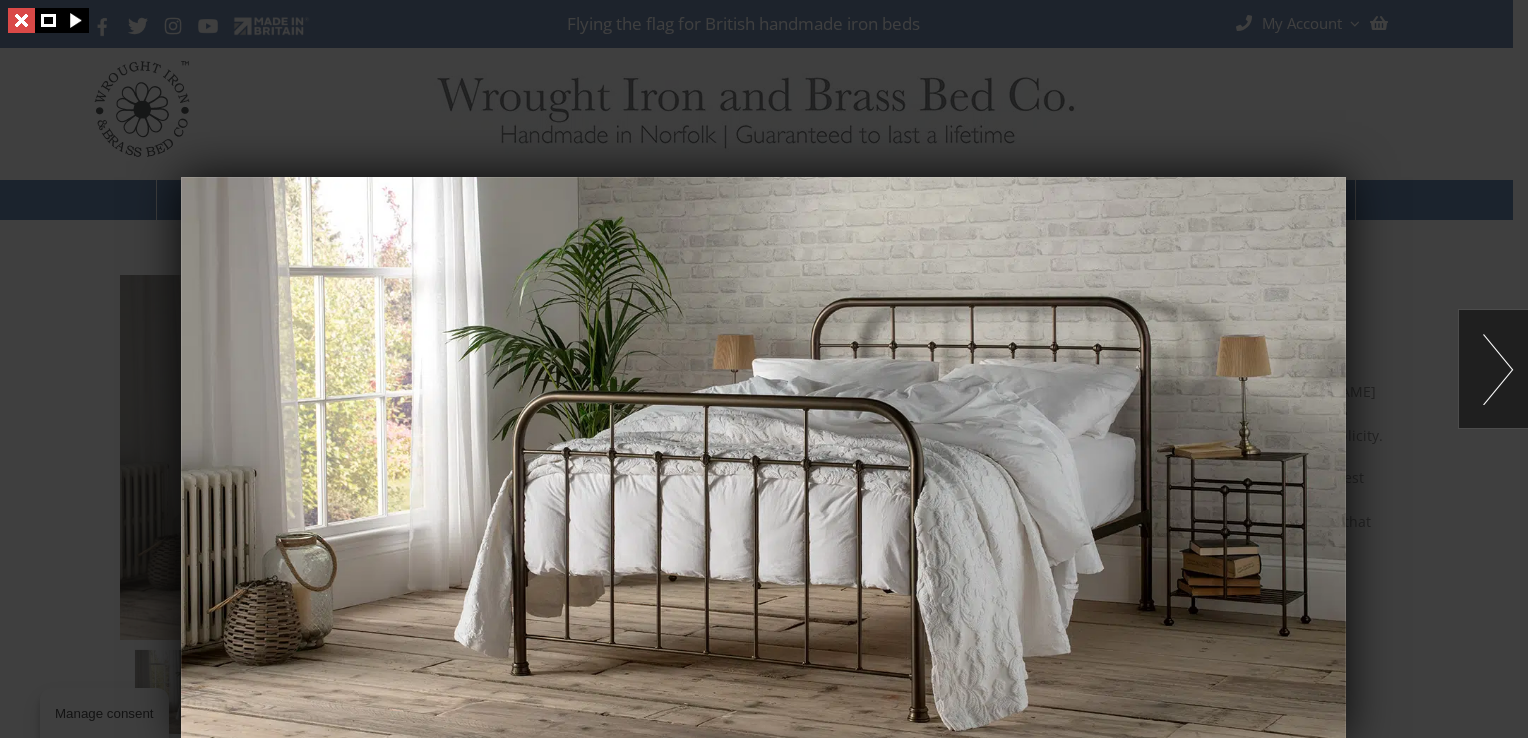 click at bounding box center [21, 20] 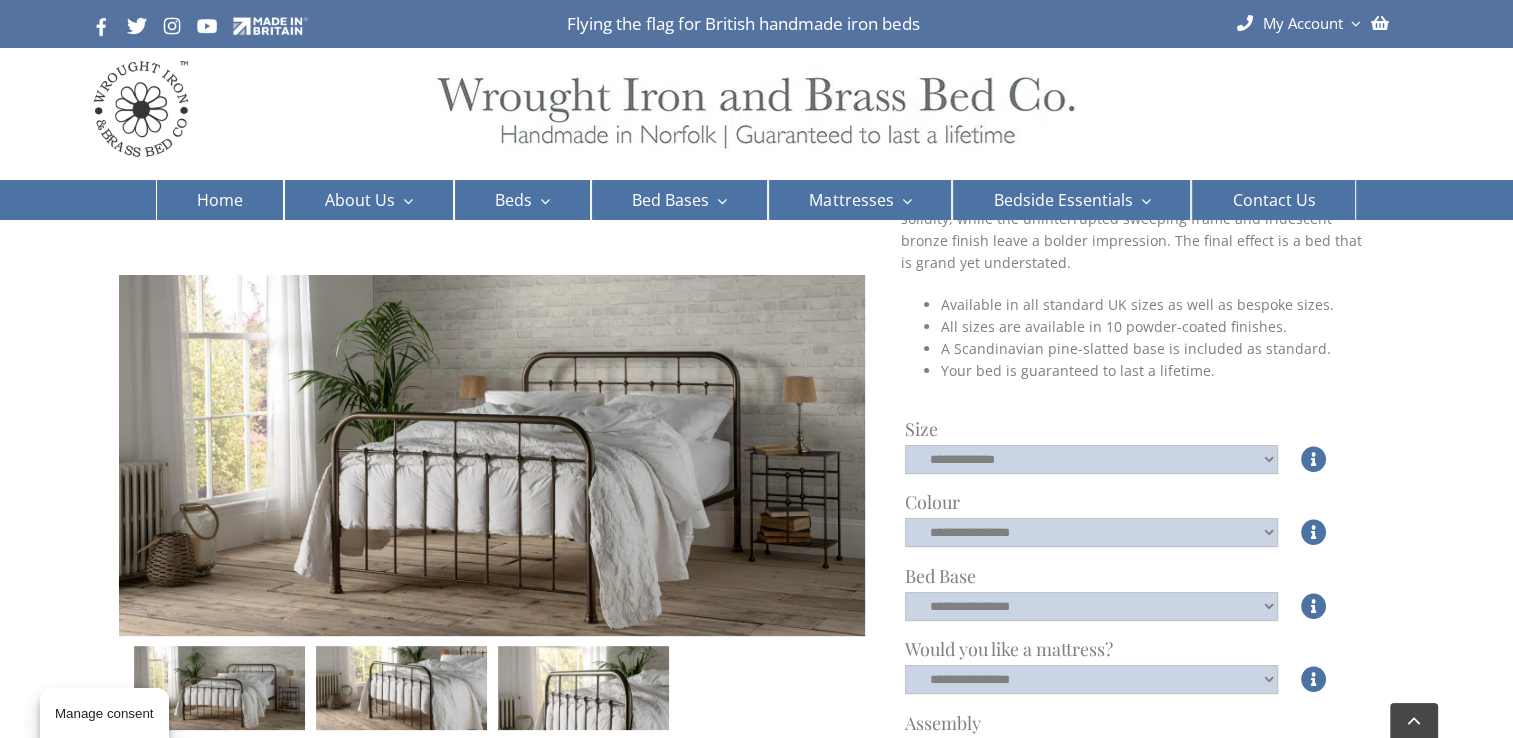 scroll, scrollTop: 320, scrollLeft: 0, axis: vertical 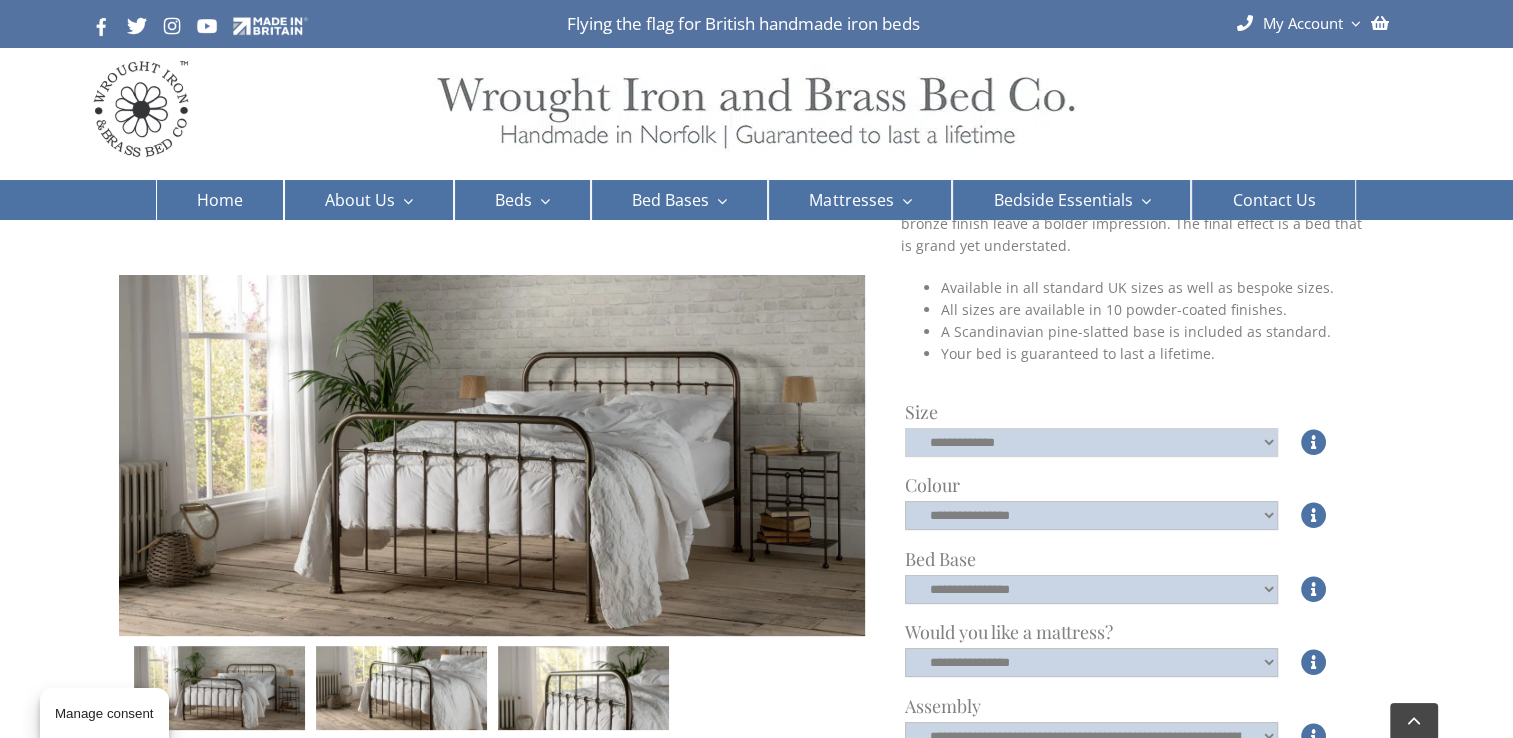 click on "**********" 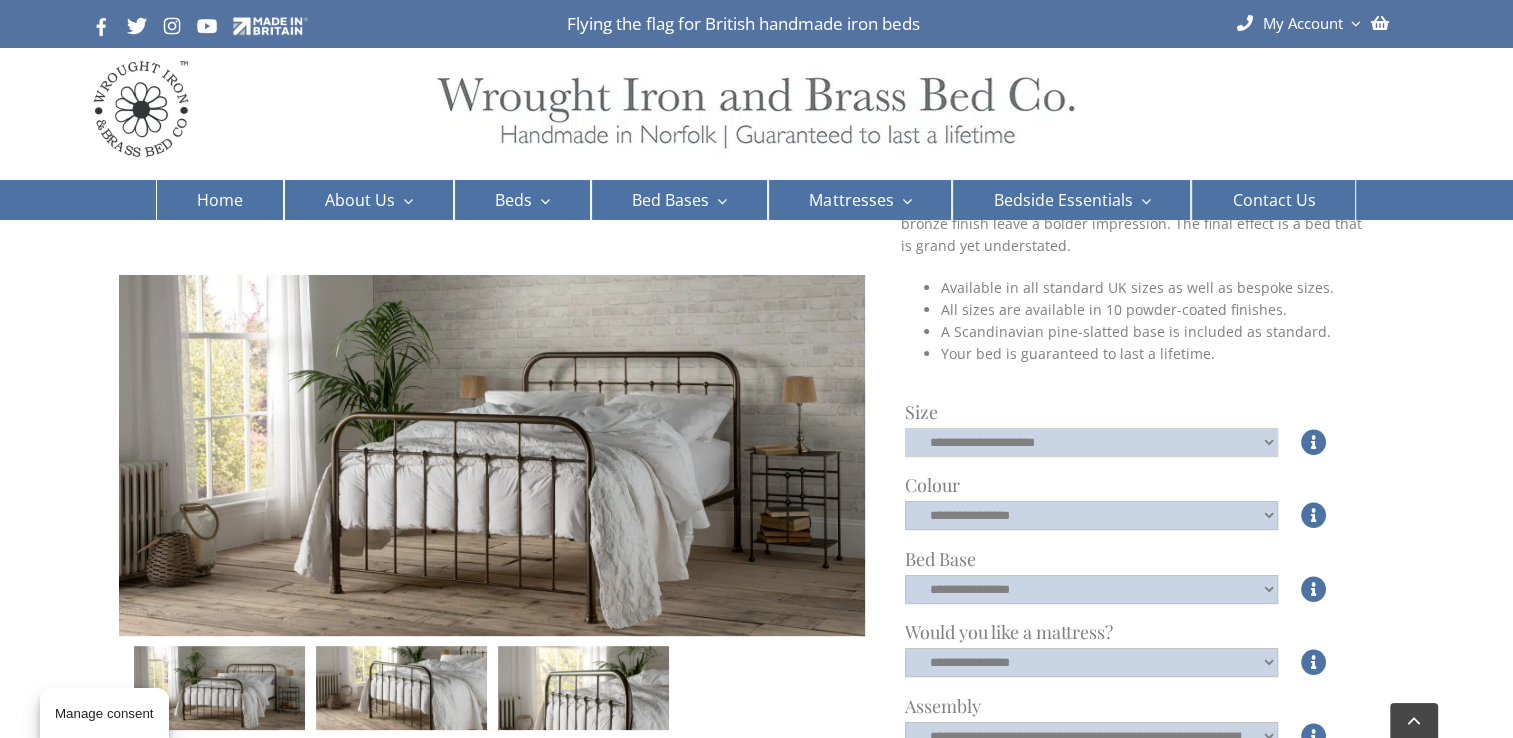 click on "**********" 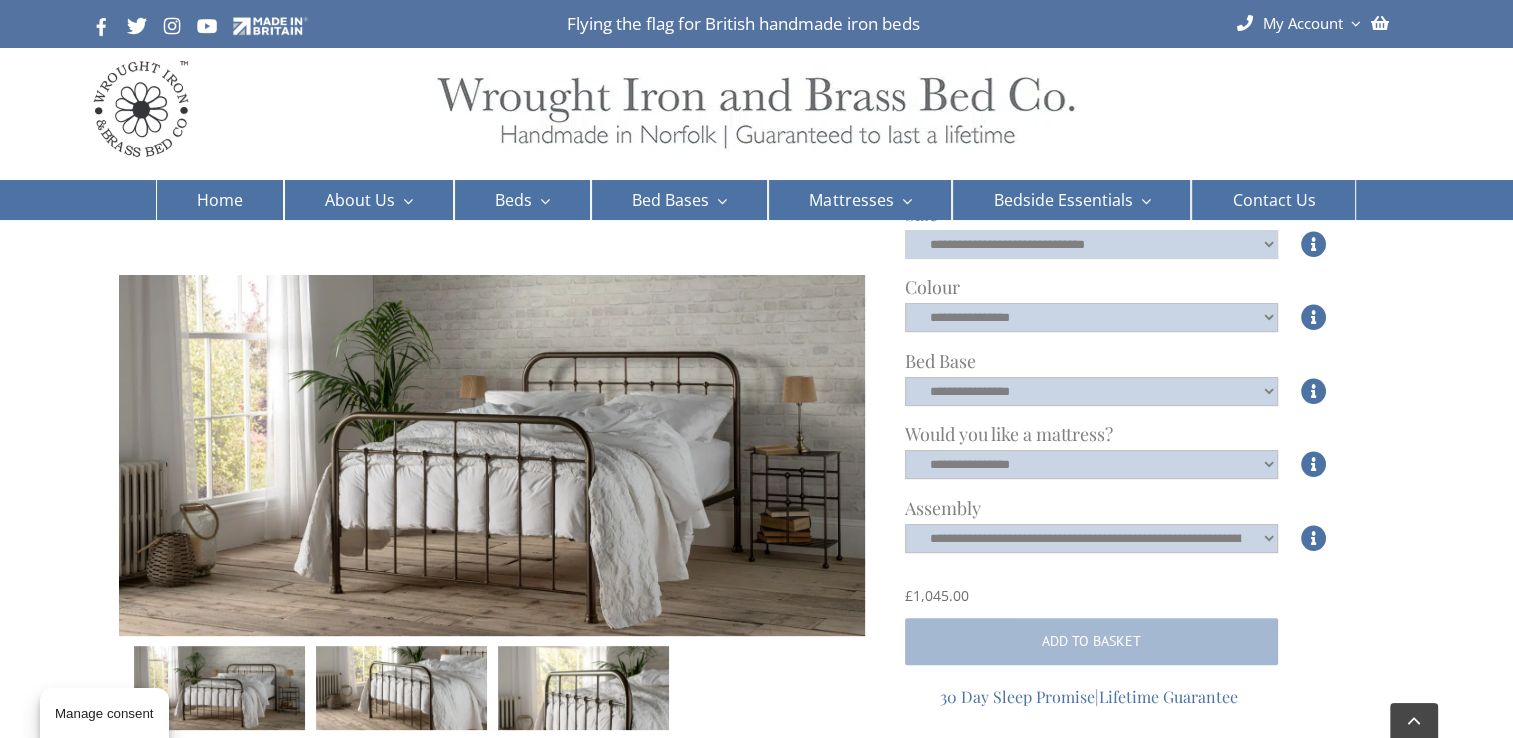 scroll, scrollTop: 520, scrollLeft: 0, axis: vertical 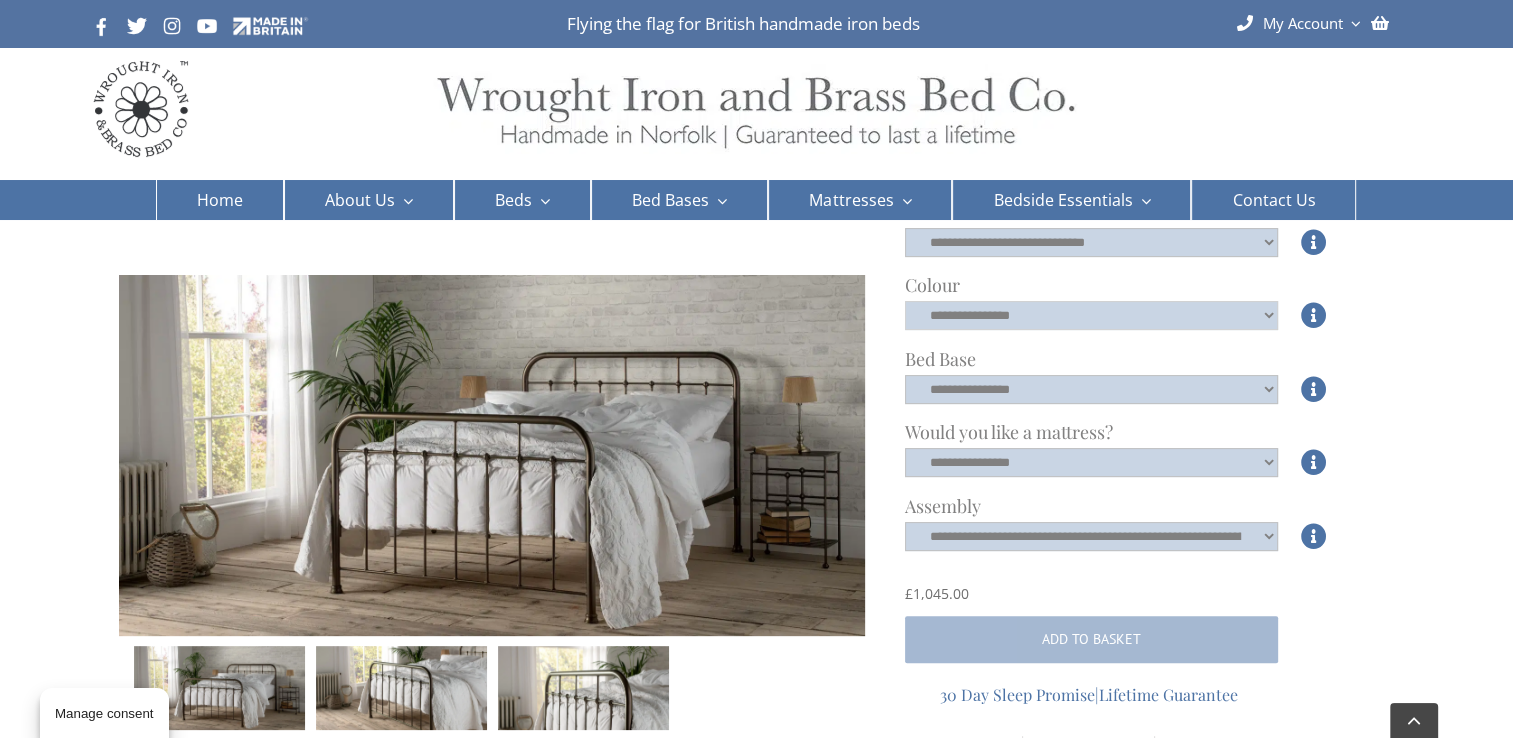 click on "**********" 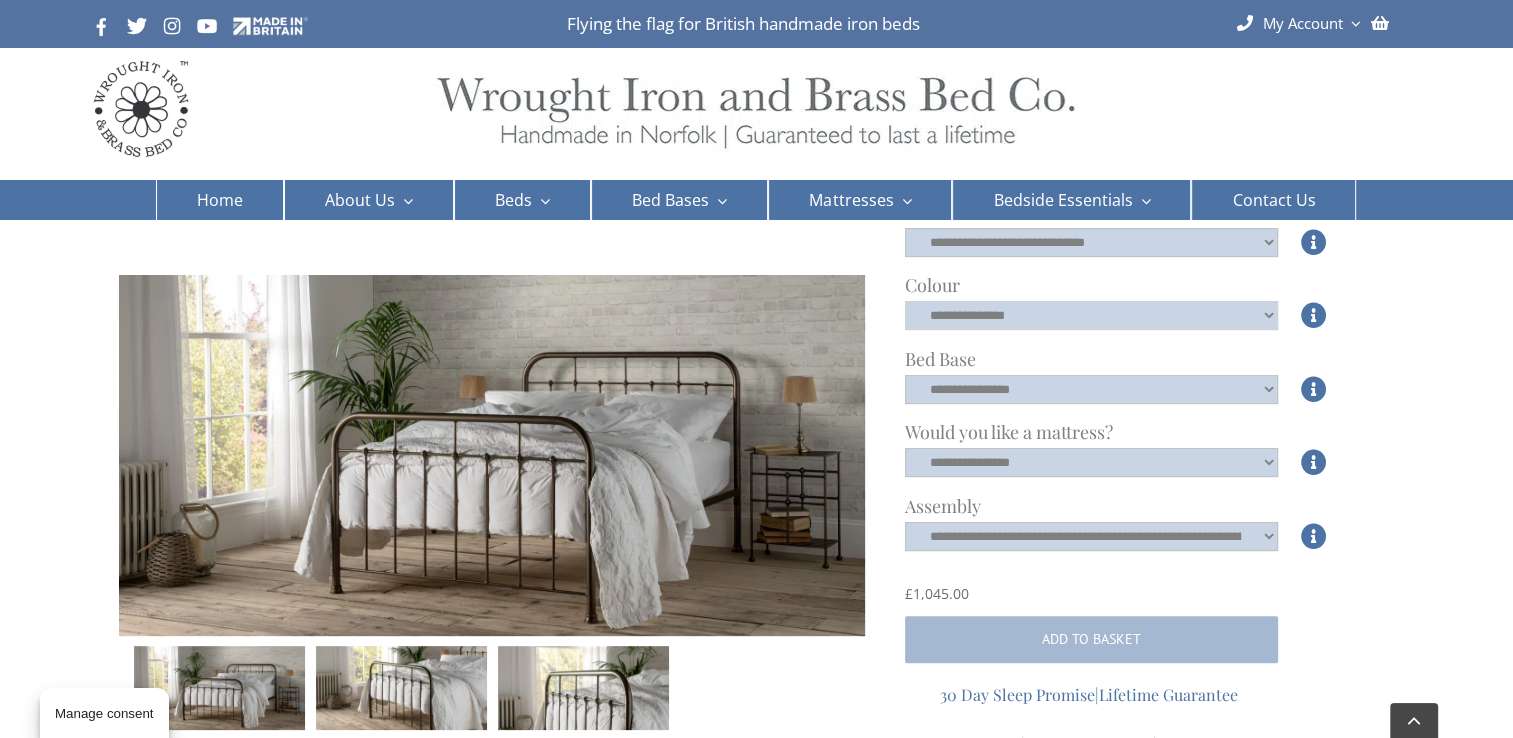 click on "**********" 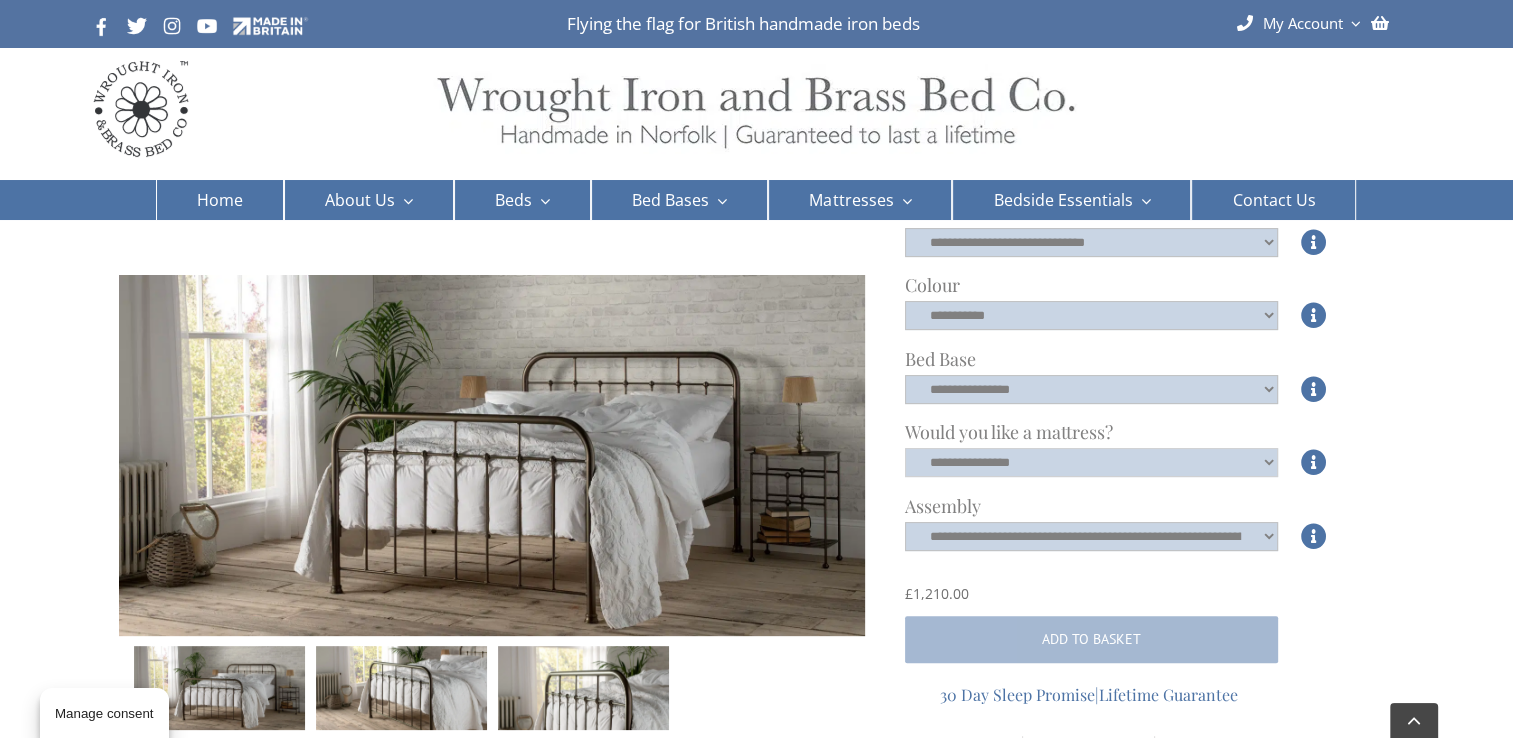click on "**********" at bounding box center [1091, 462] 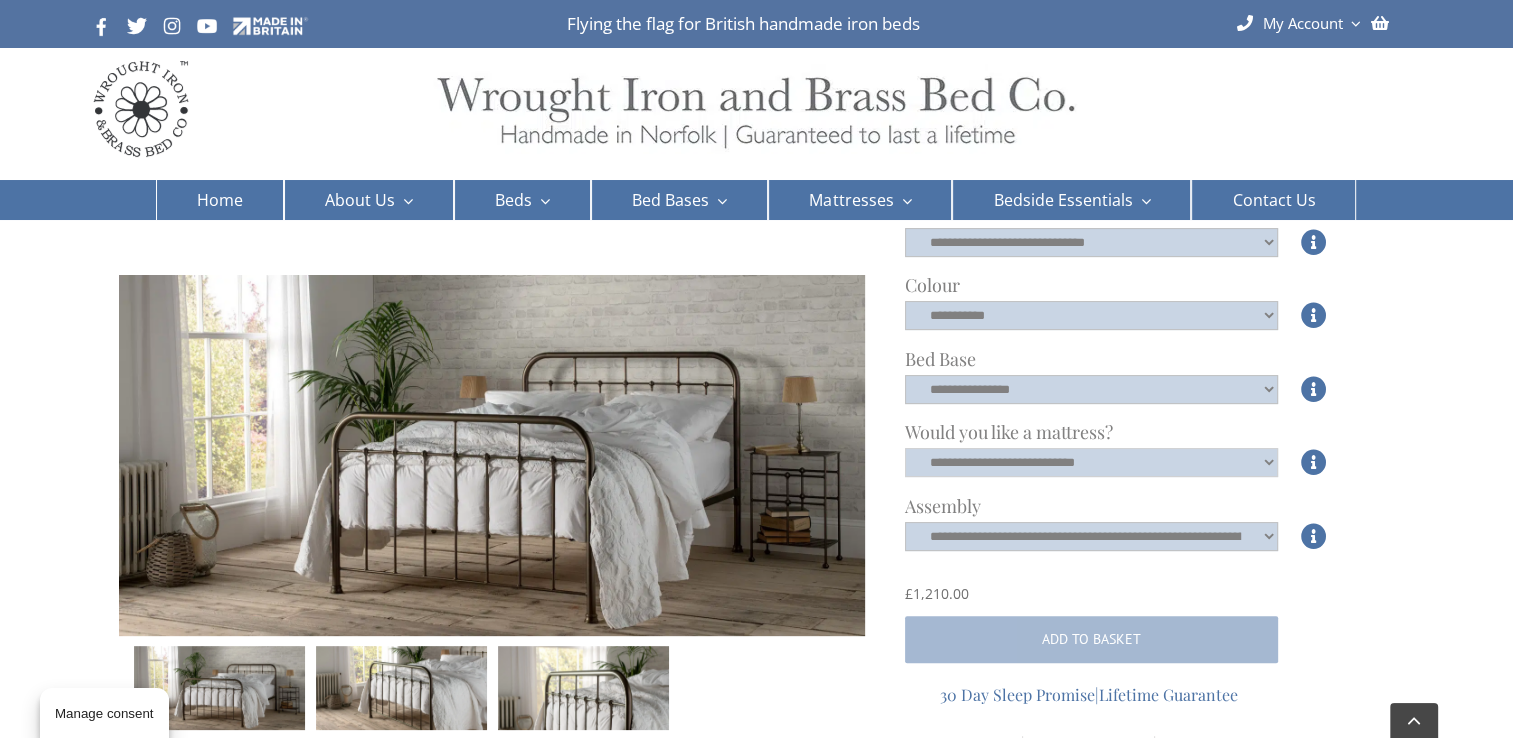 click on "**********" at bounding box center (1091, 462) 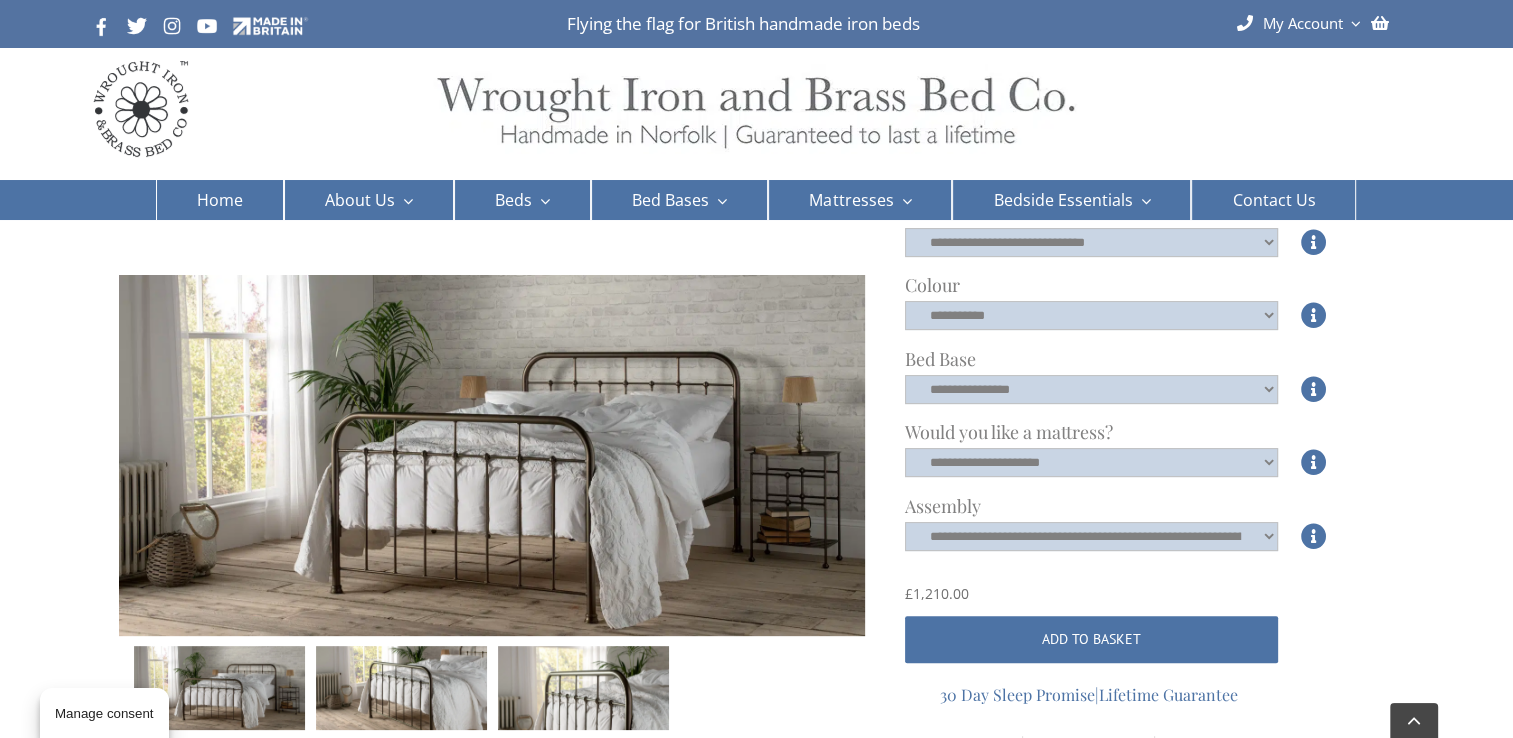 click at bounding box center (491, 455) 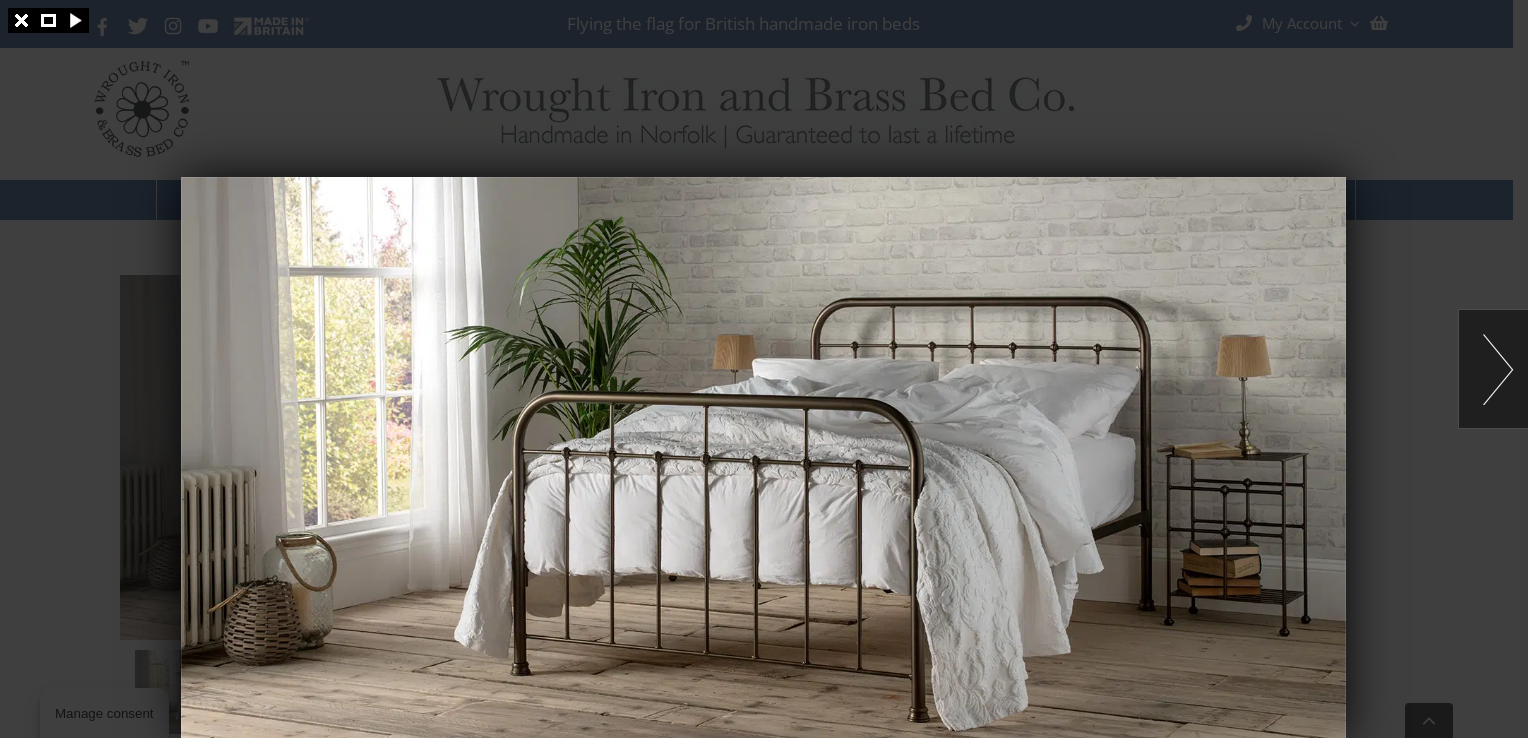 click at bounding box center (1493, 369) 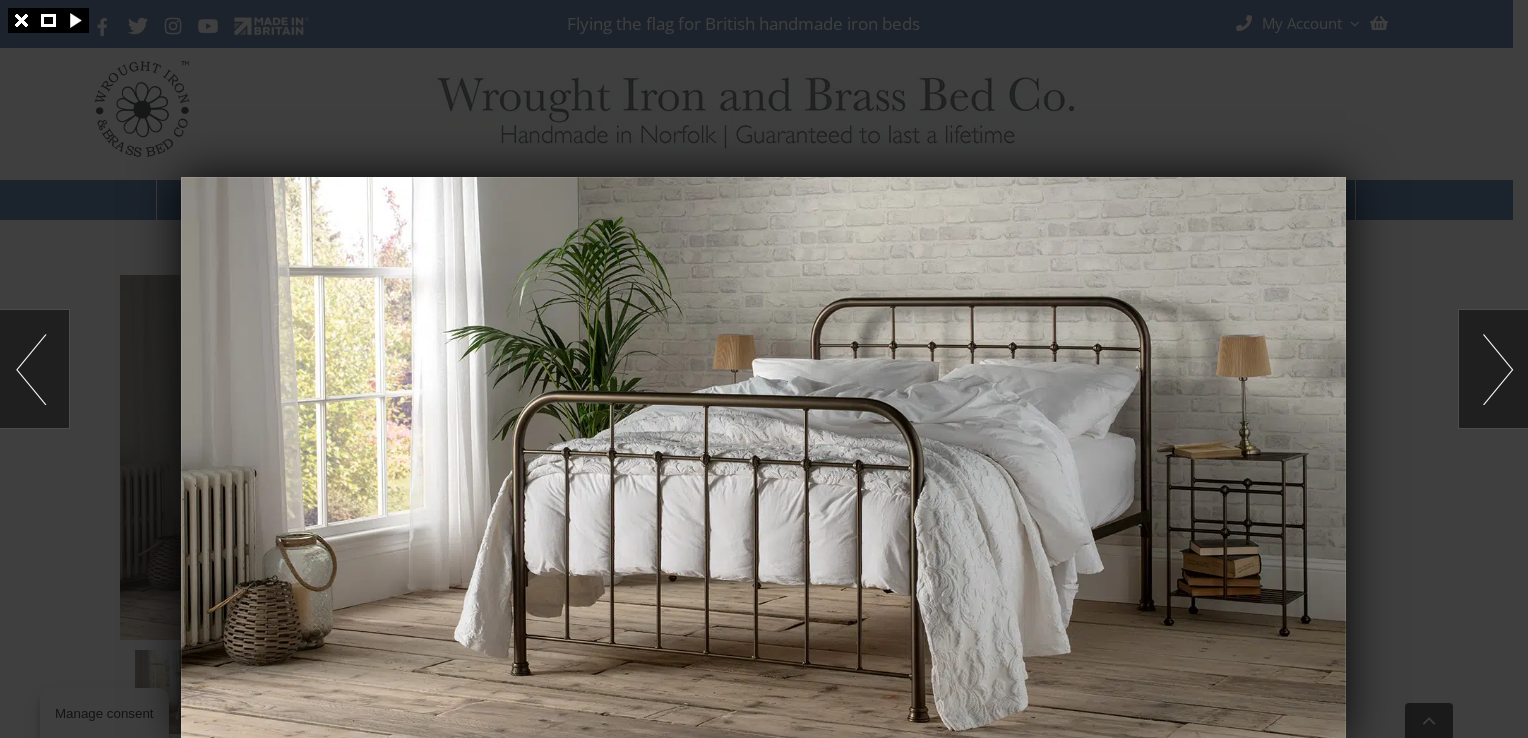 click at bounding box center (1493, 369) 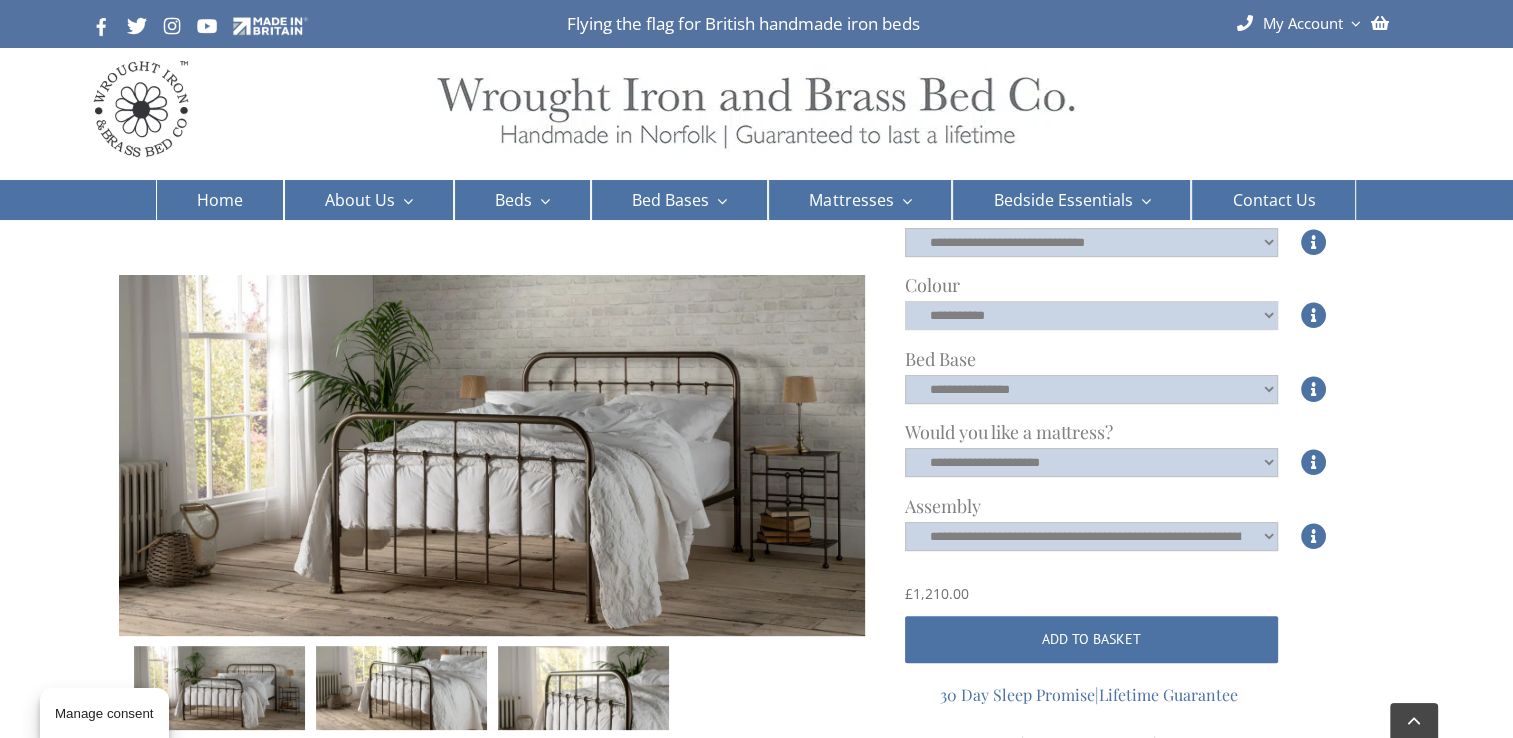 click on "**********" 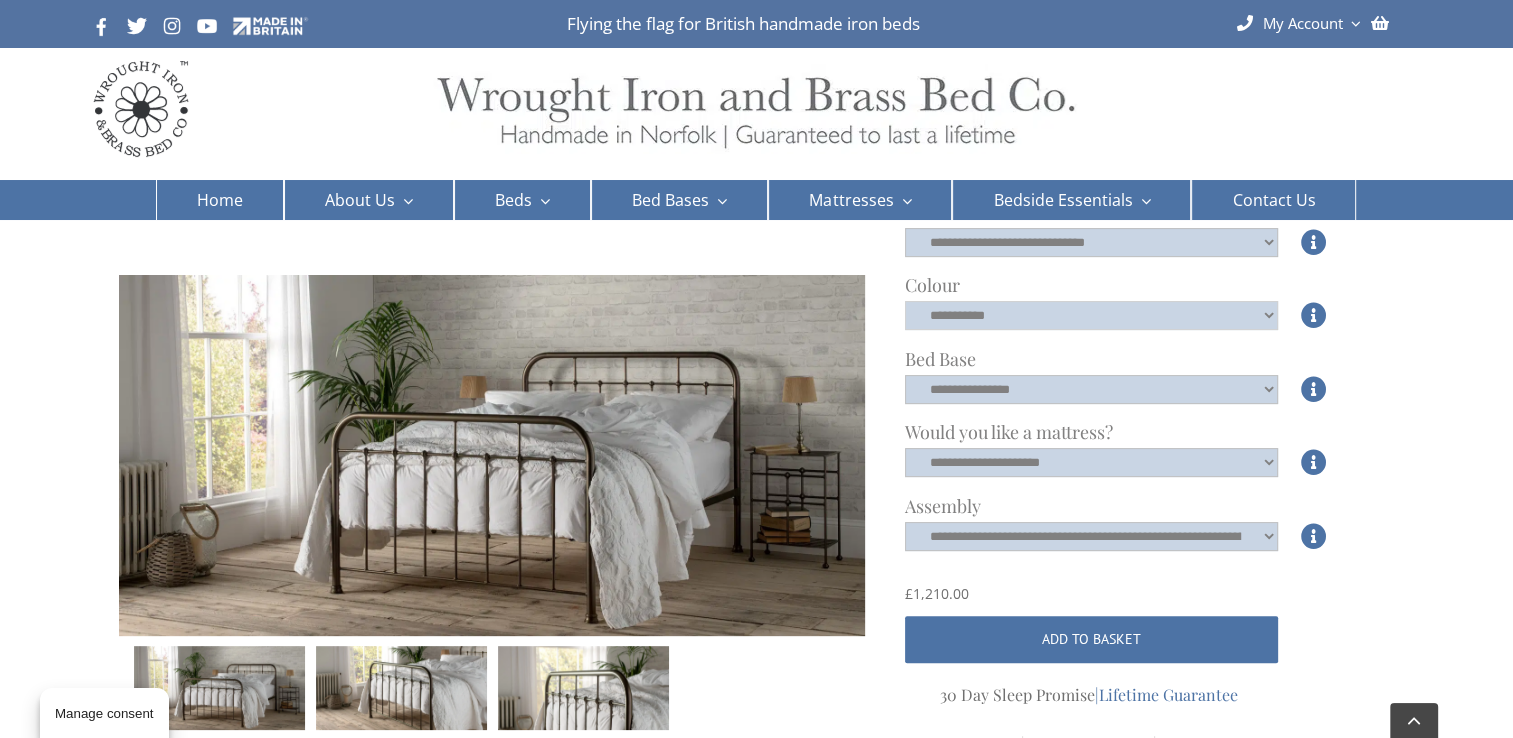 select on "****" 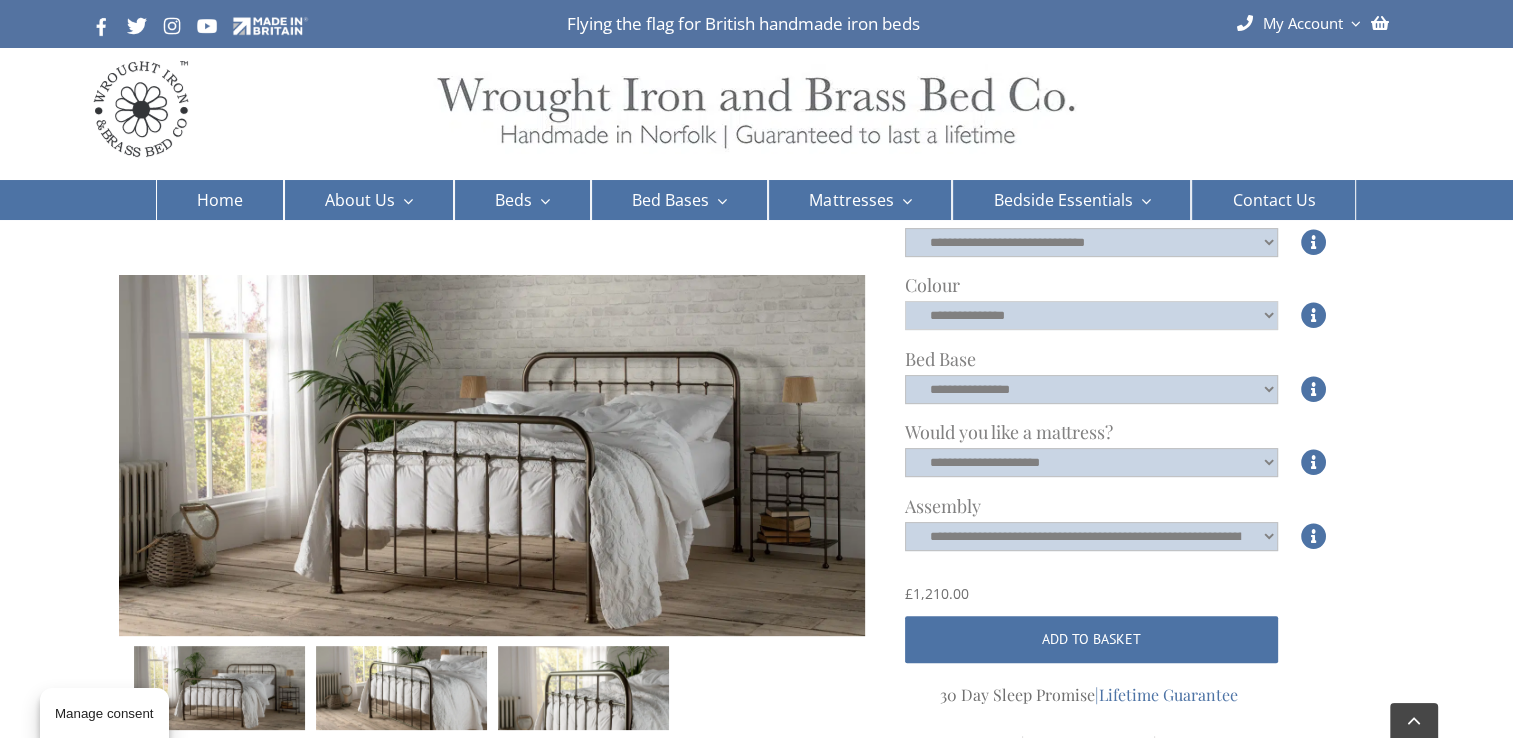 click on "**********" 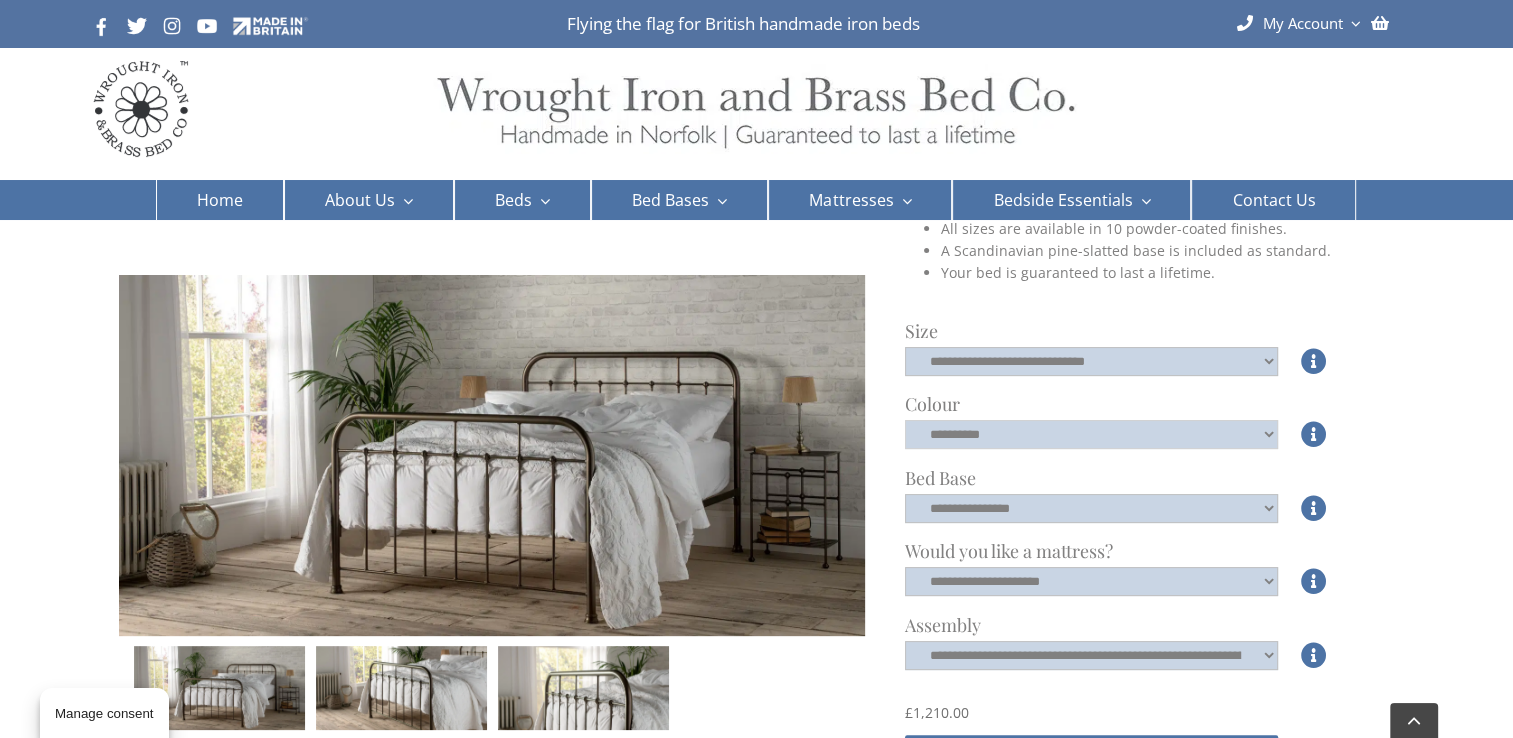 scroll, scrollTop: 400, scrollLeft: 0, axis: vertical 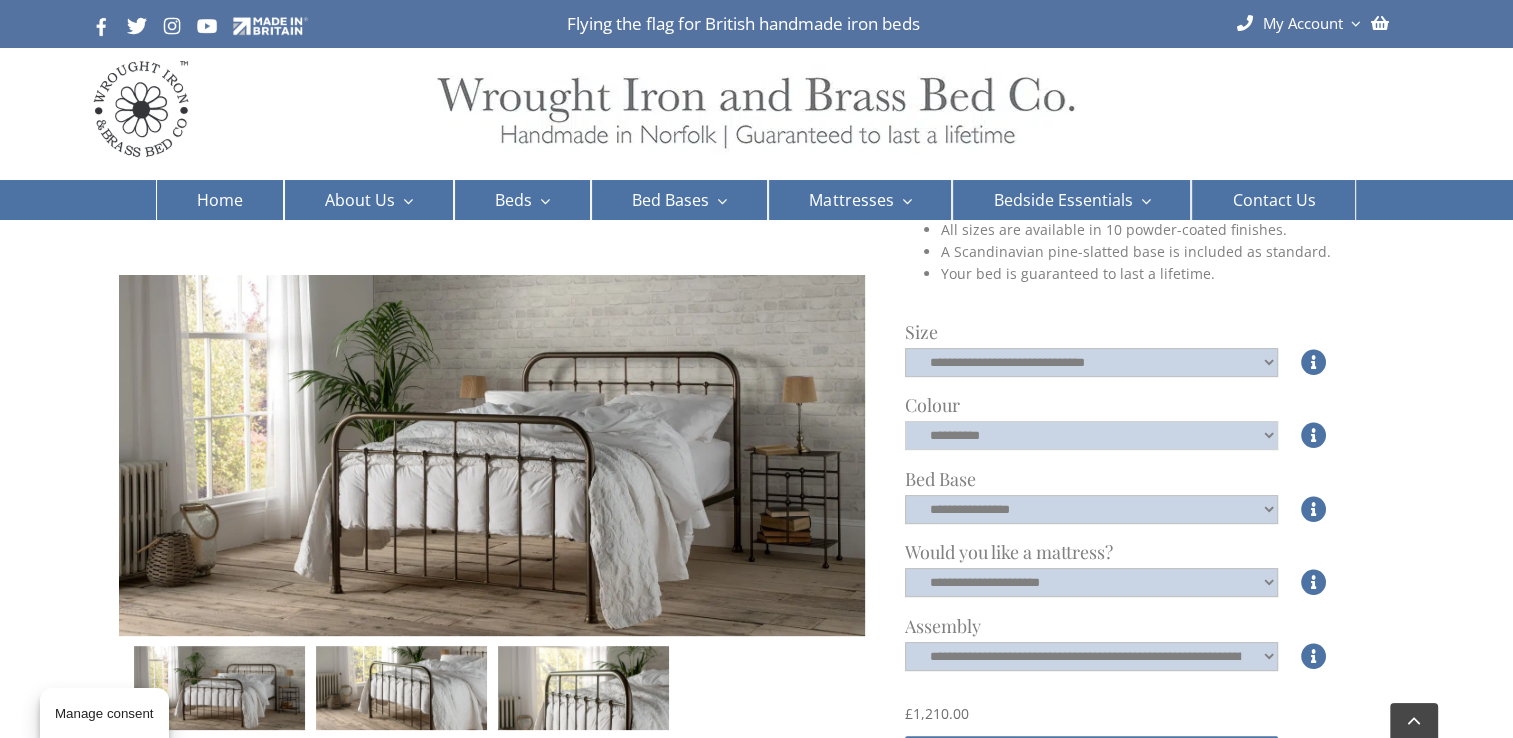click on "**********" 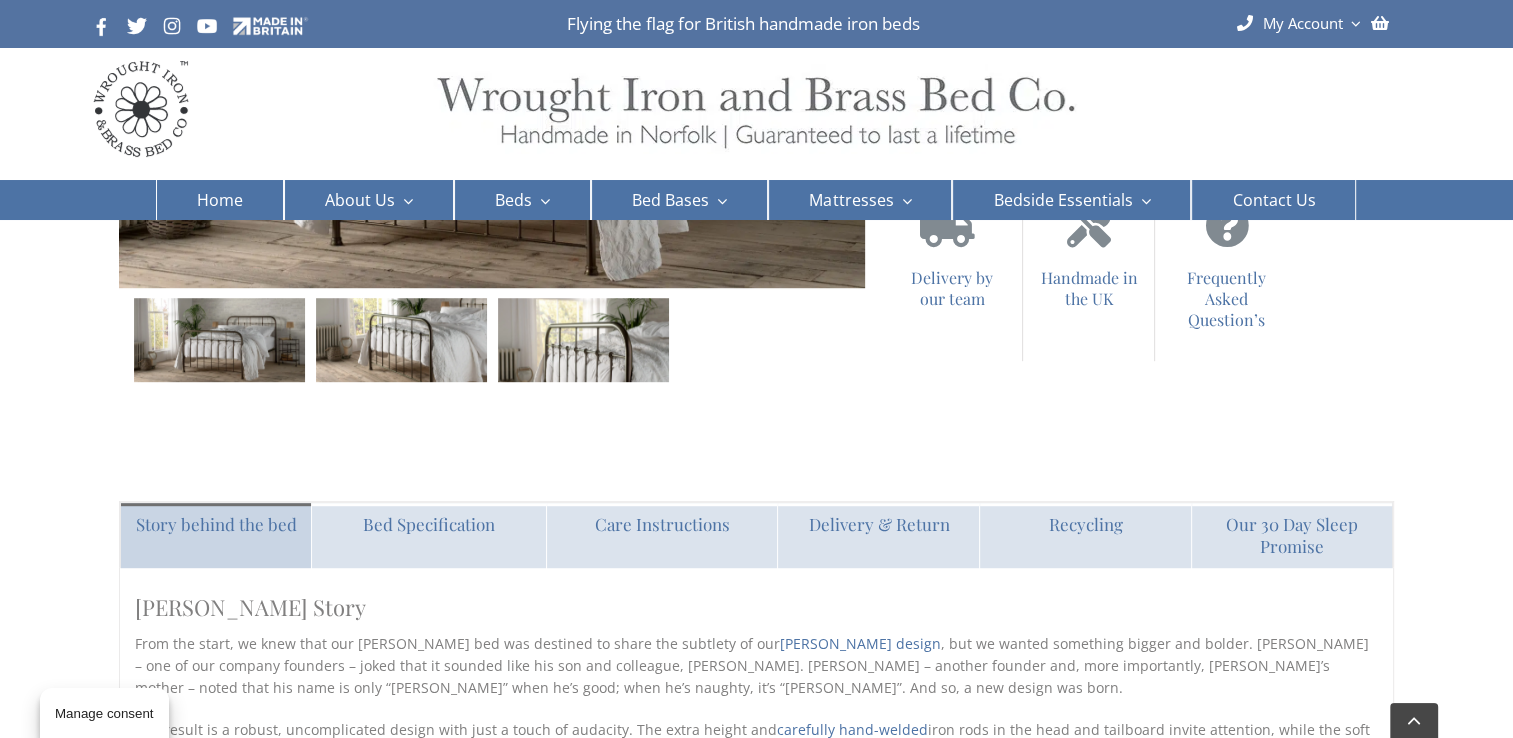 scroll, scrollTop: 1106, scrollLeft: 0, axis: vertical 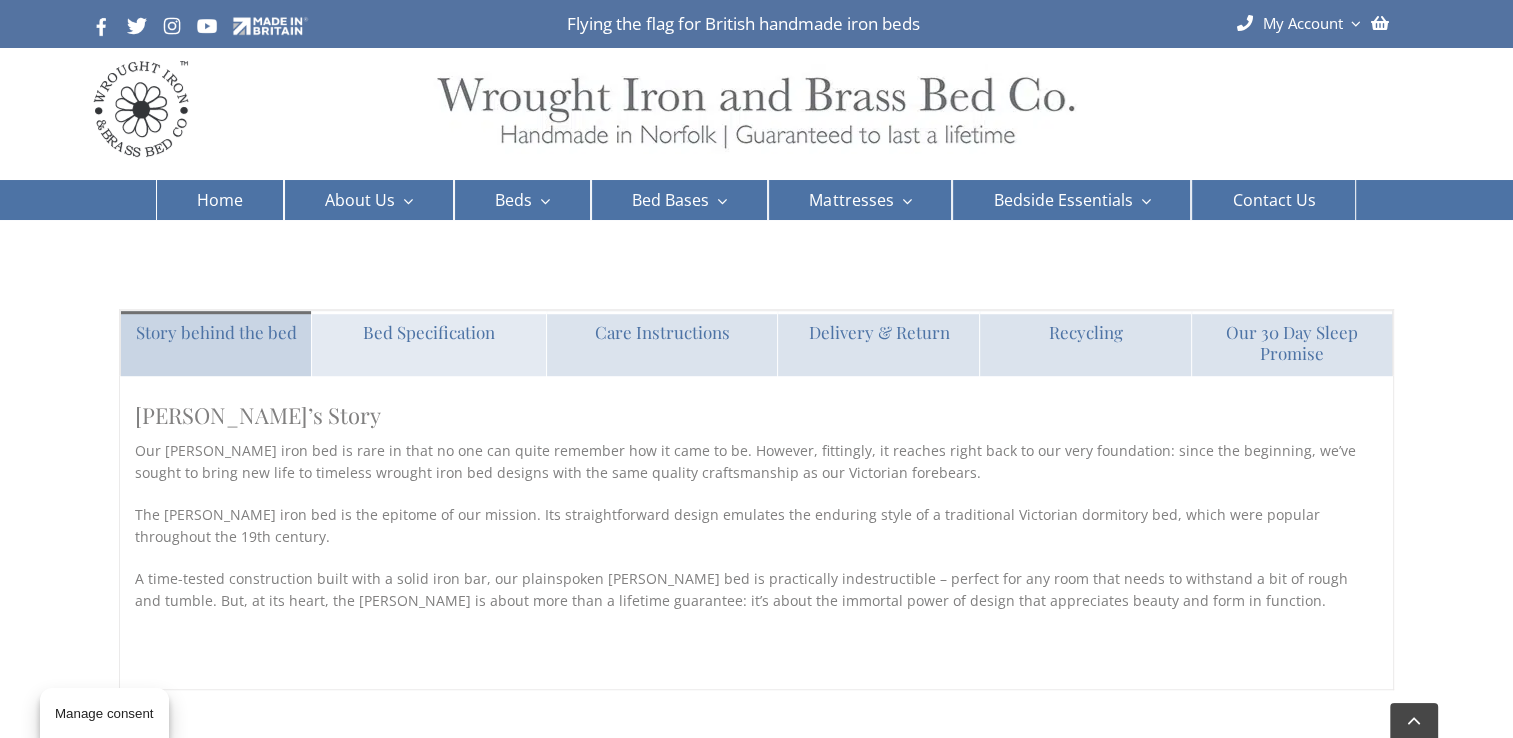 click on "Bed Specification" at bounding box center [429, 332] 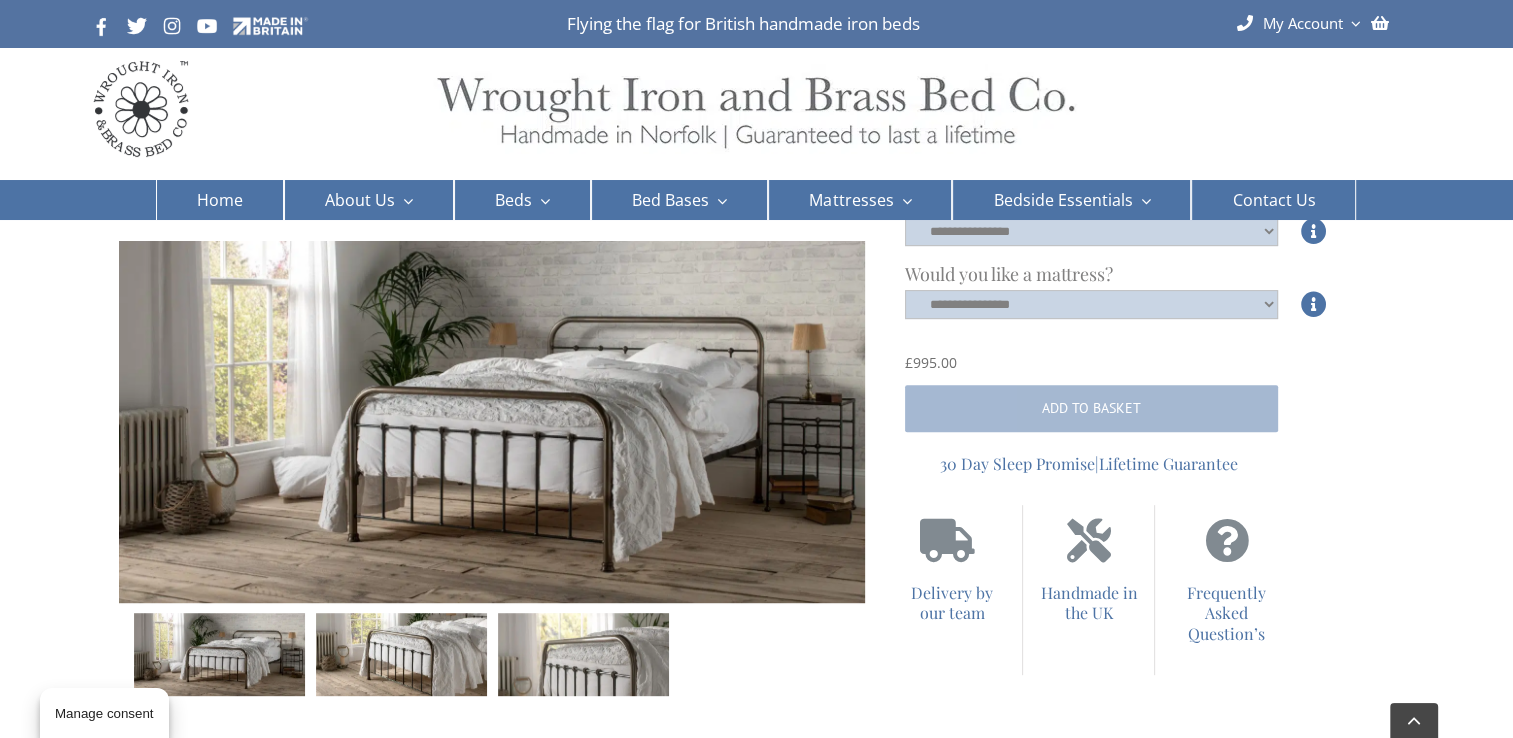 scroll, scrollTop: 680, scrollLeft: 0, axis: vertical 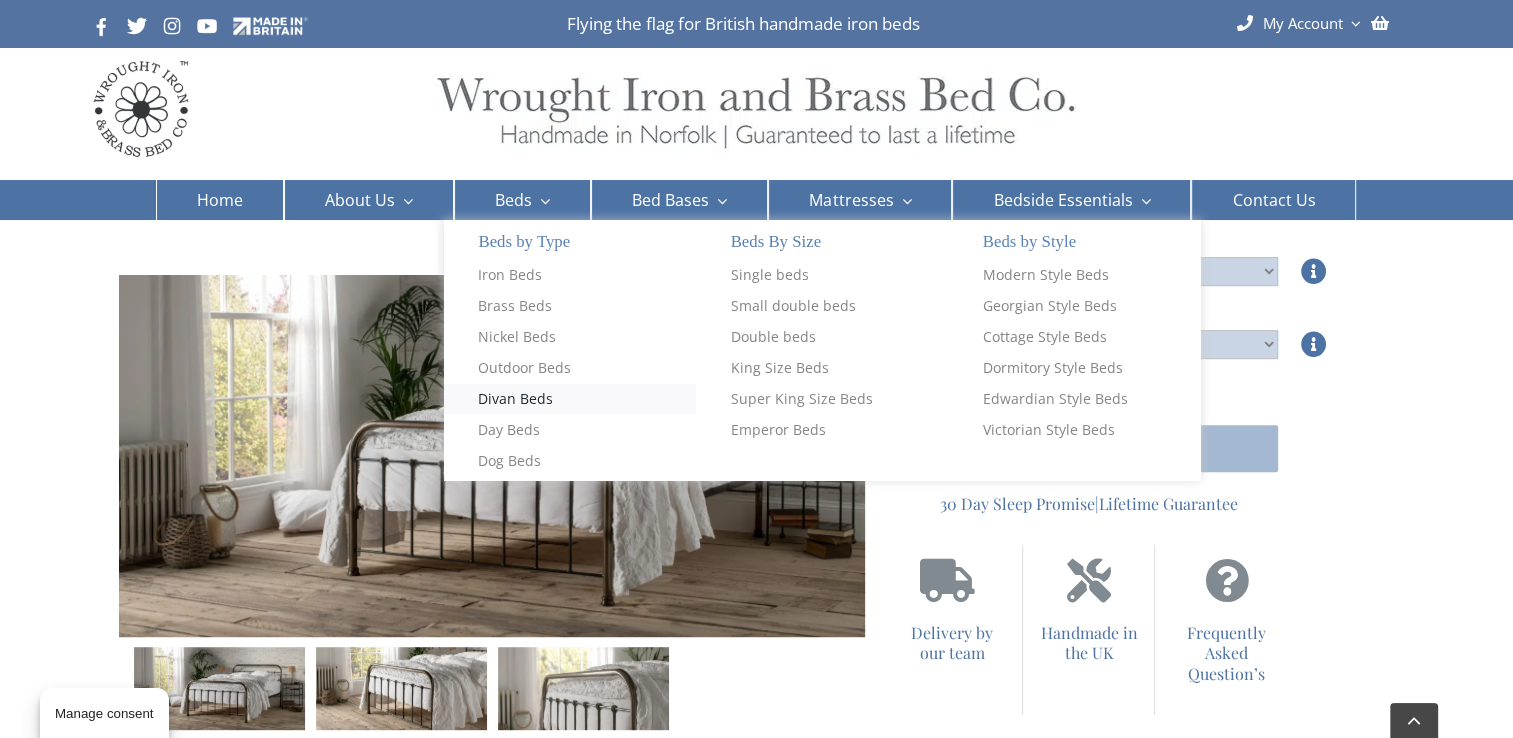 click on "Divan Beds" at bounding box center (515, 399) 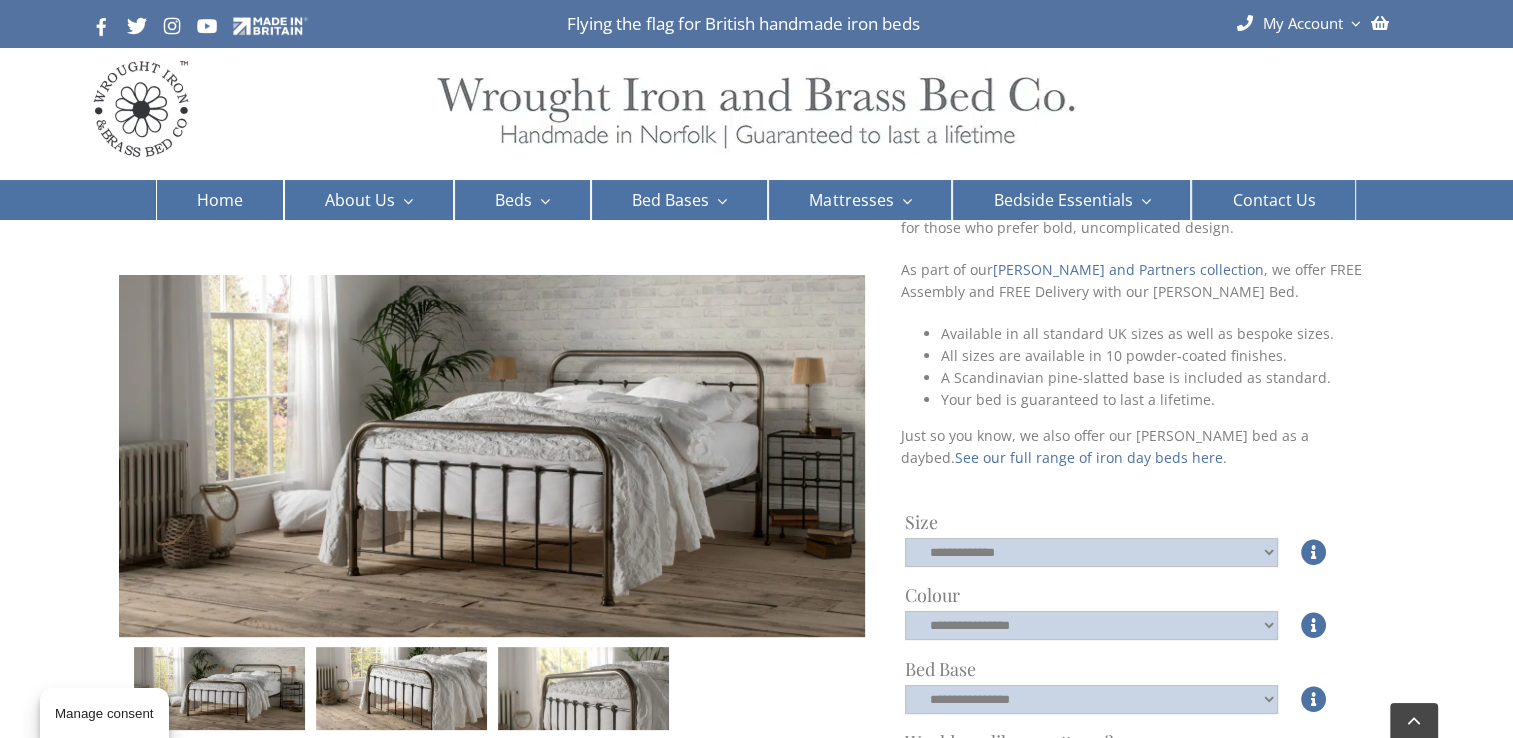 scroll, scrollTop: 240, scrollLeft: 0, axis: vertical 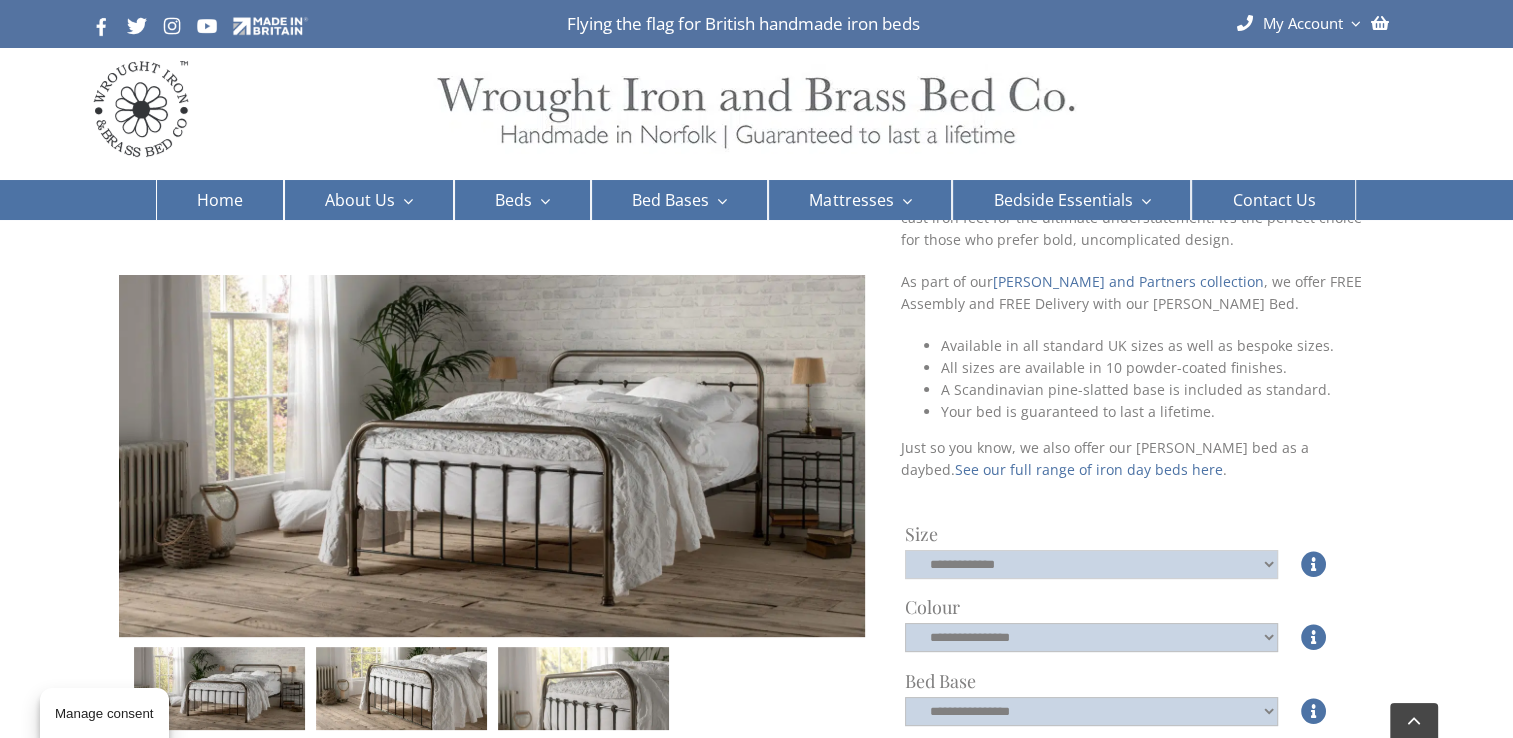 click on "**********" 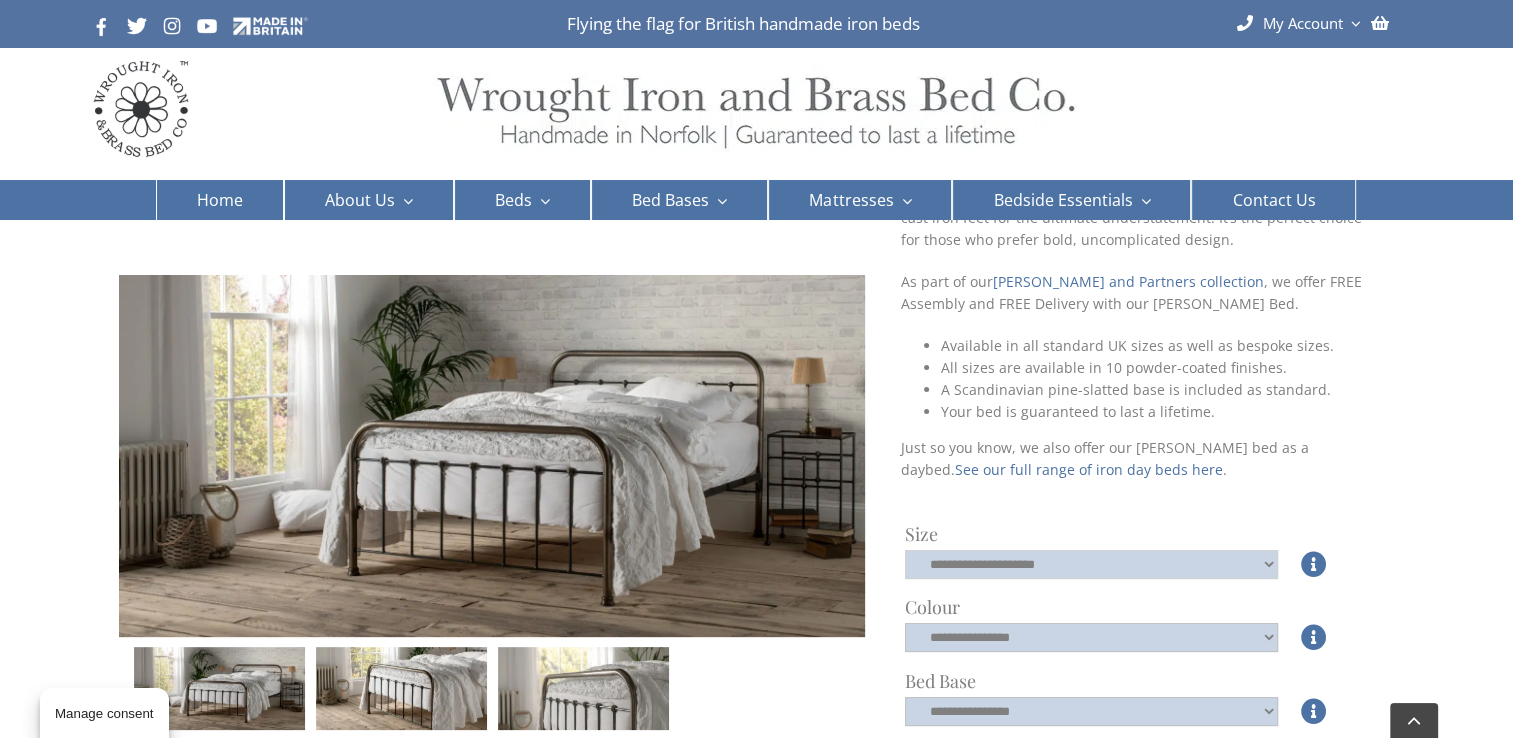 click on "**********" 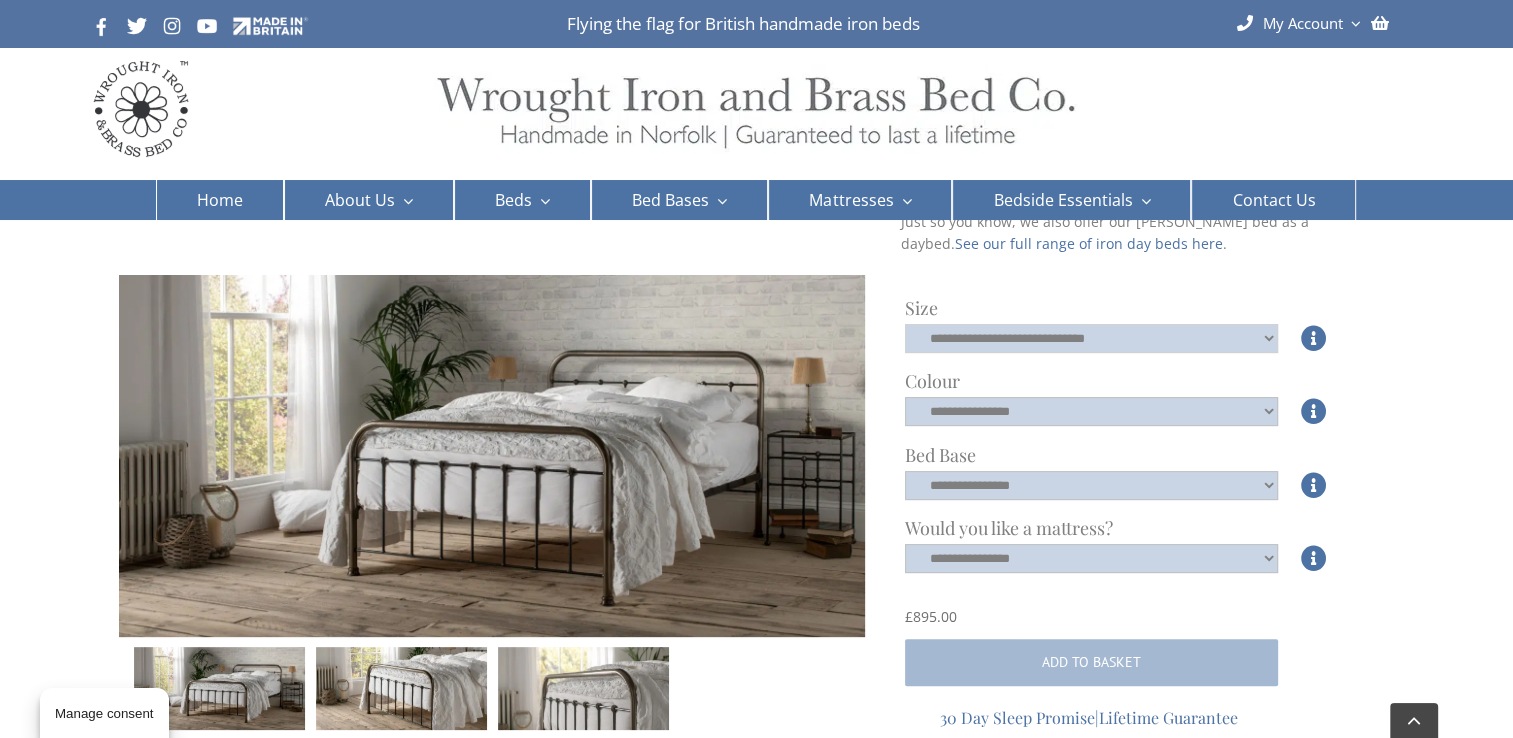 scroll, scrollTop: 560, scrollLeft: 0, axis: vertical 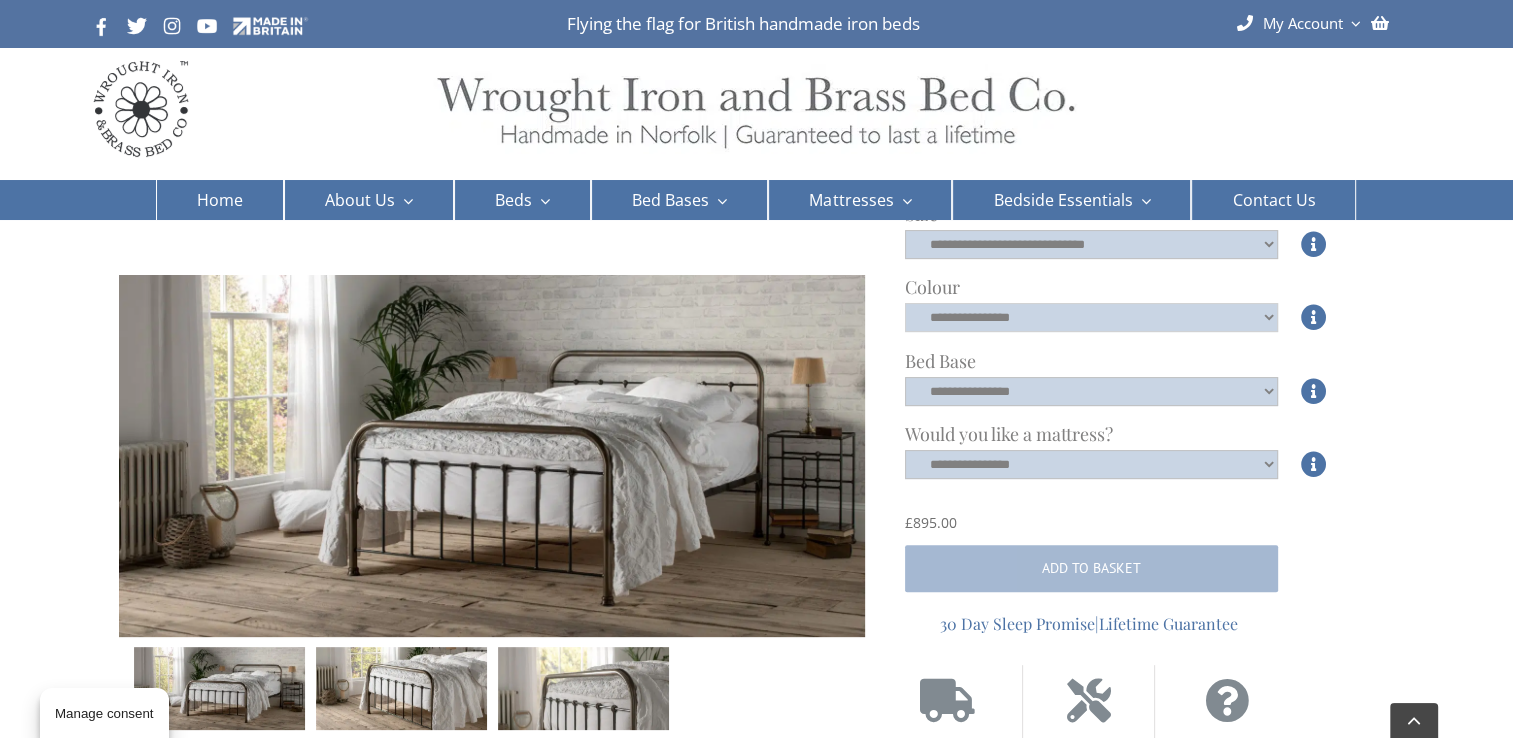 click on "**********" 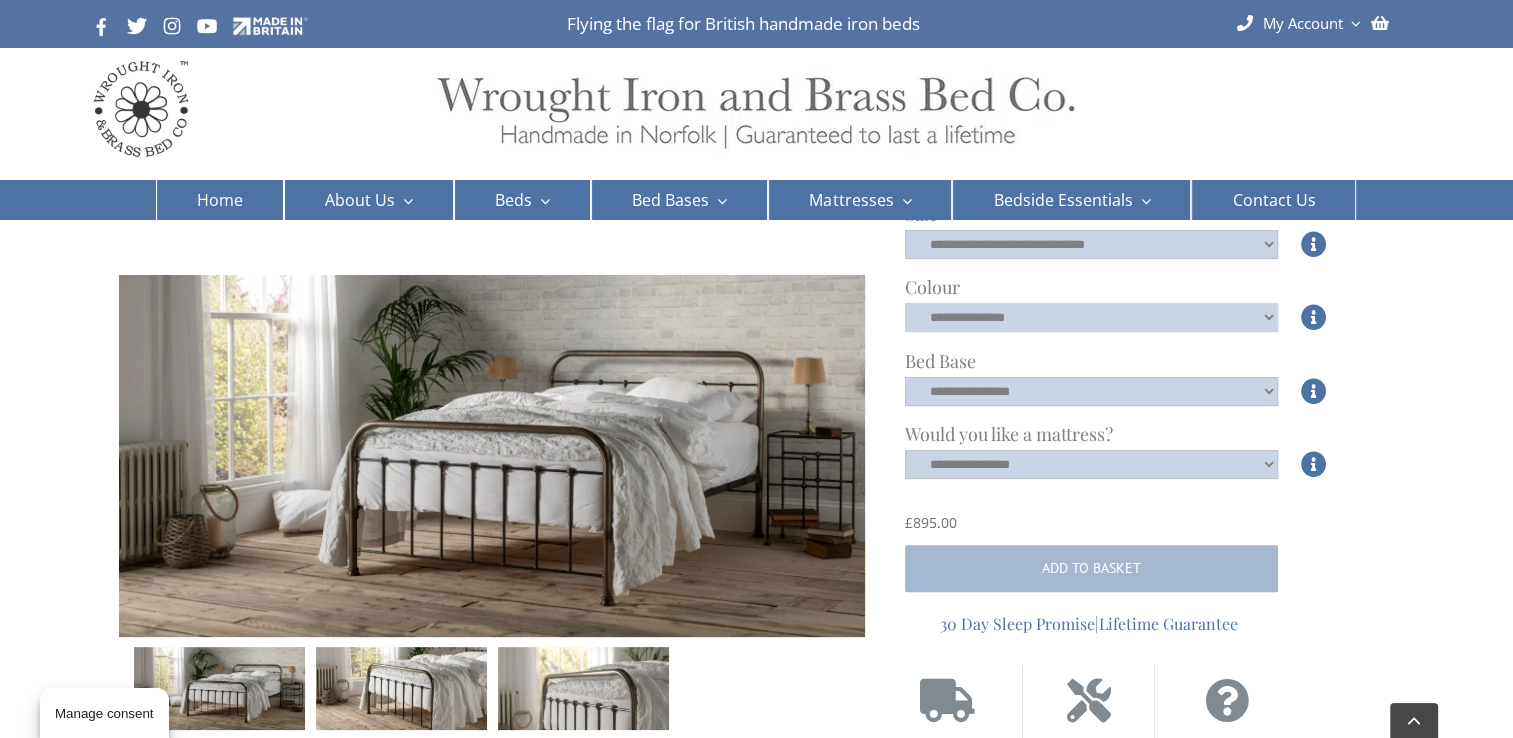 click on "**********" 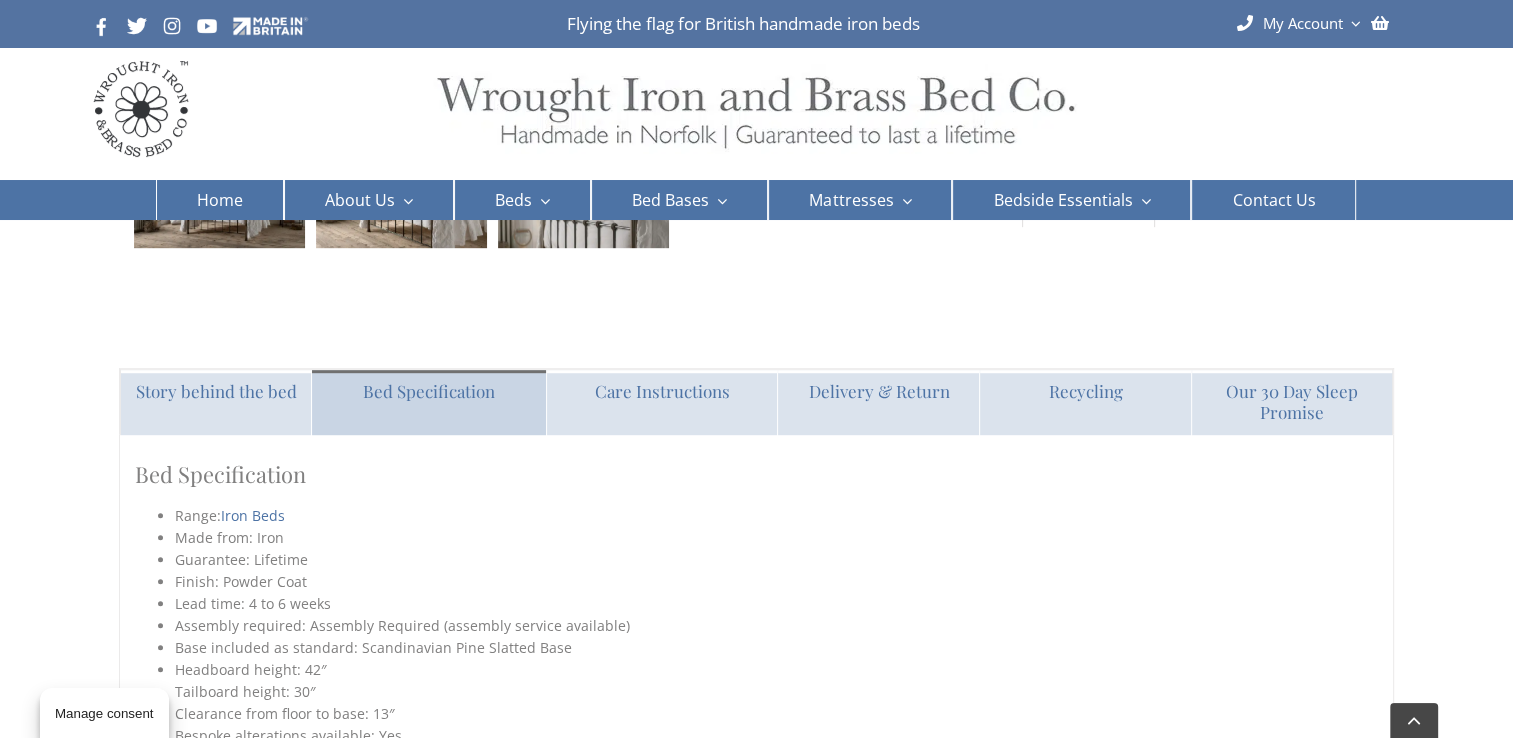 scroll, scrollTop: 1186, scrollLeft: 0, axis: vertical 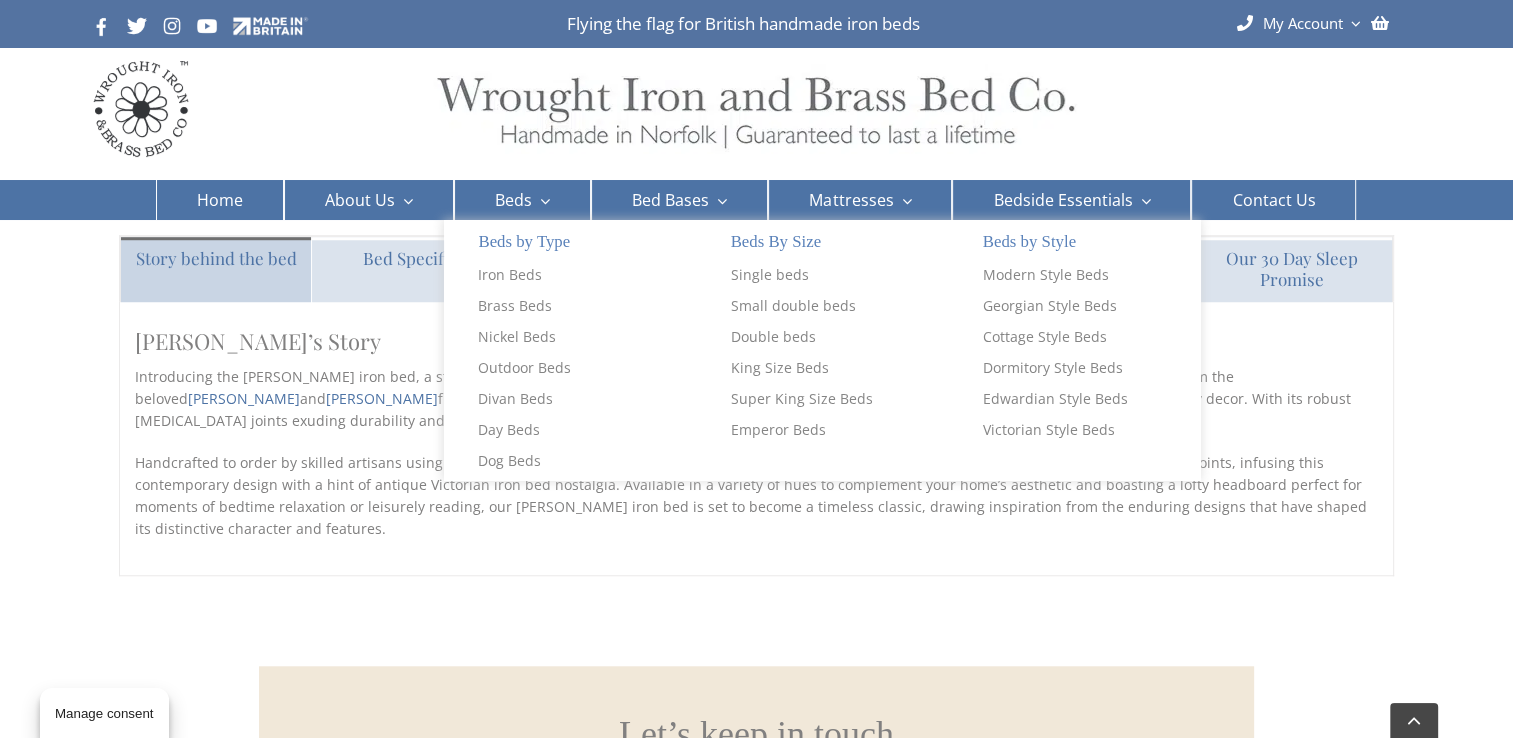 click on "Beds by Type" at bounding box center [569, 242] 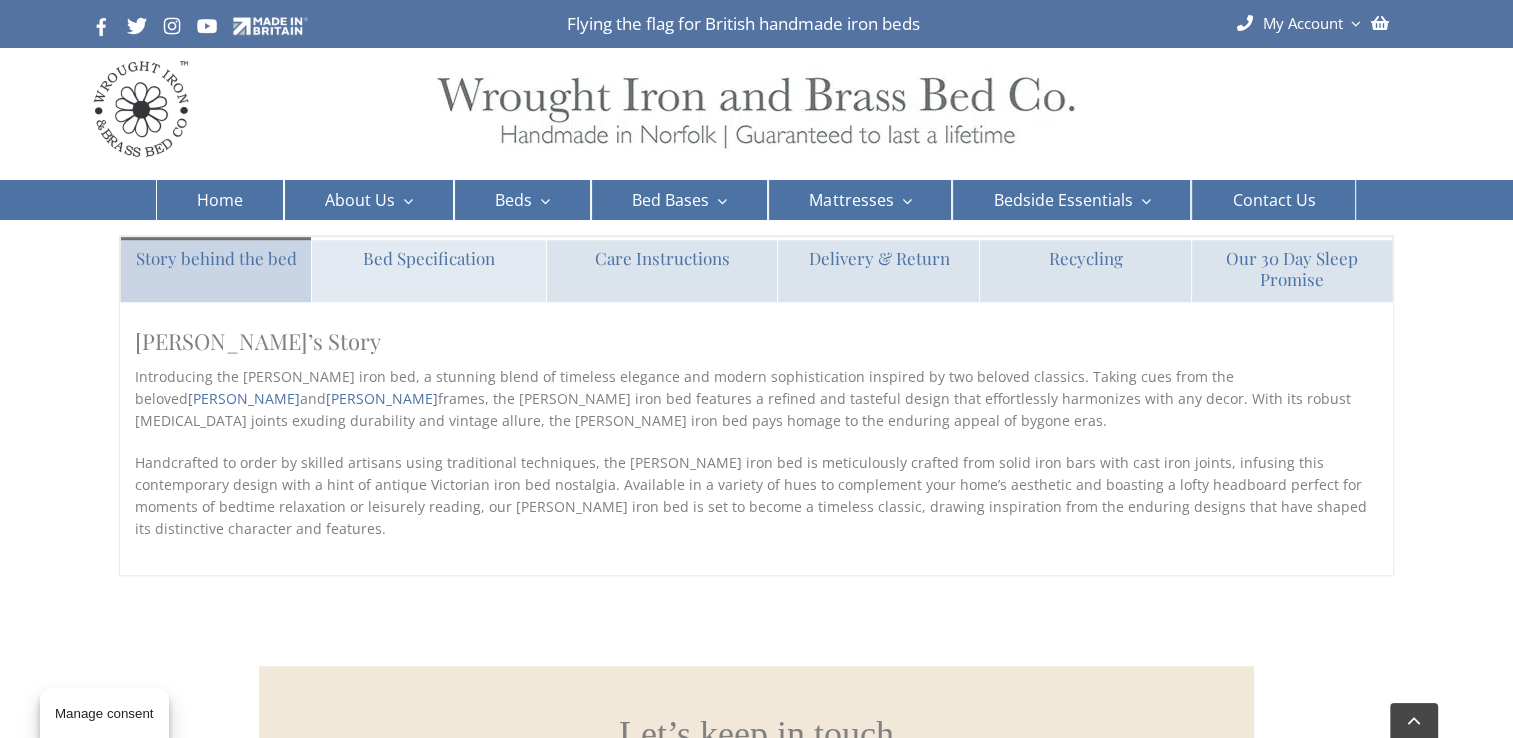 click on "Bed Specification" at bounding box center [429, 269] 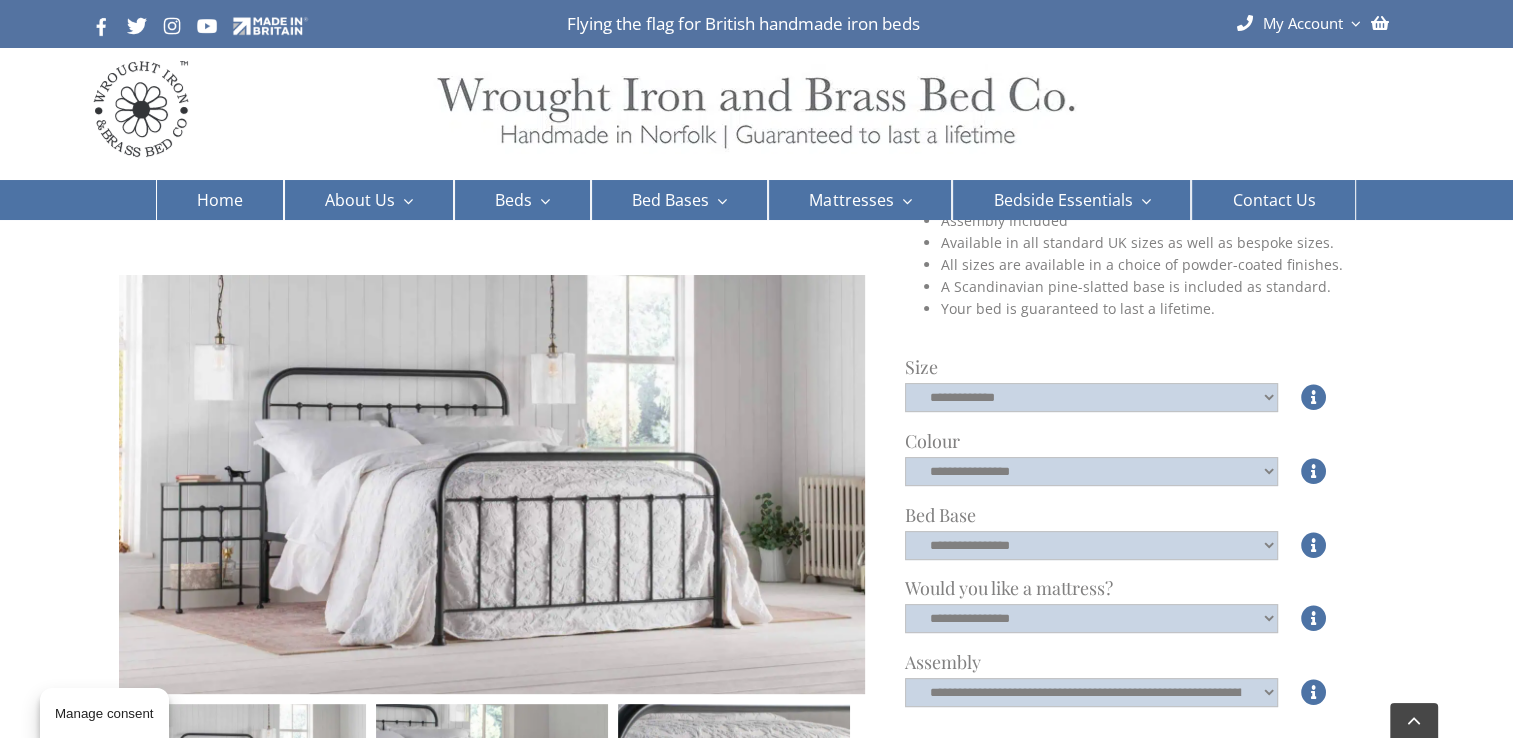 scroll, scrollTop: 520, scrollLeft: 0, axis: vertical 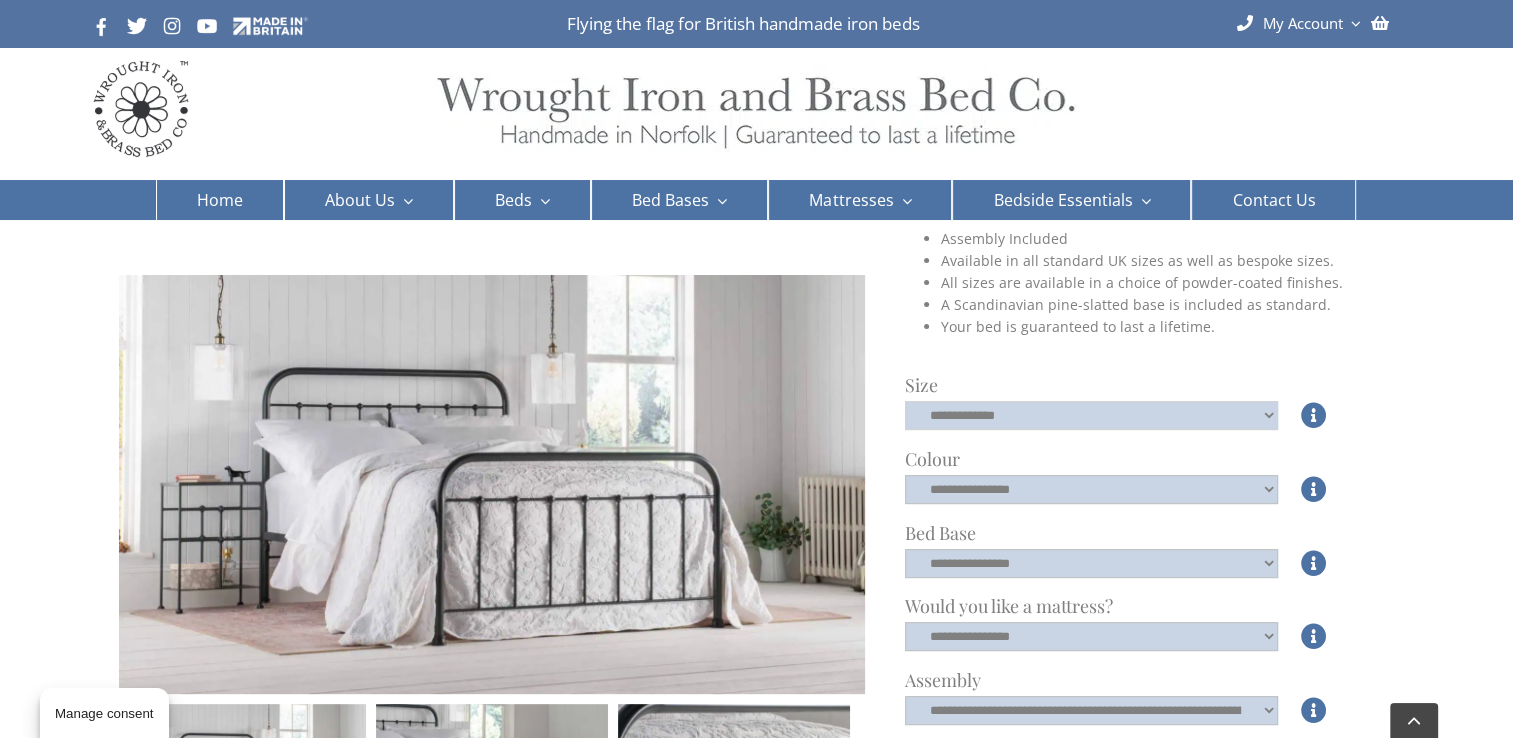 click on "**********" 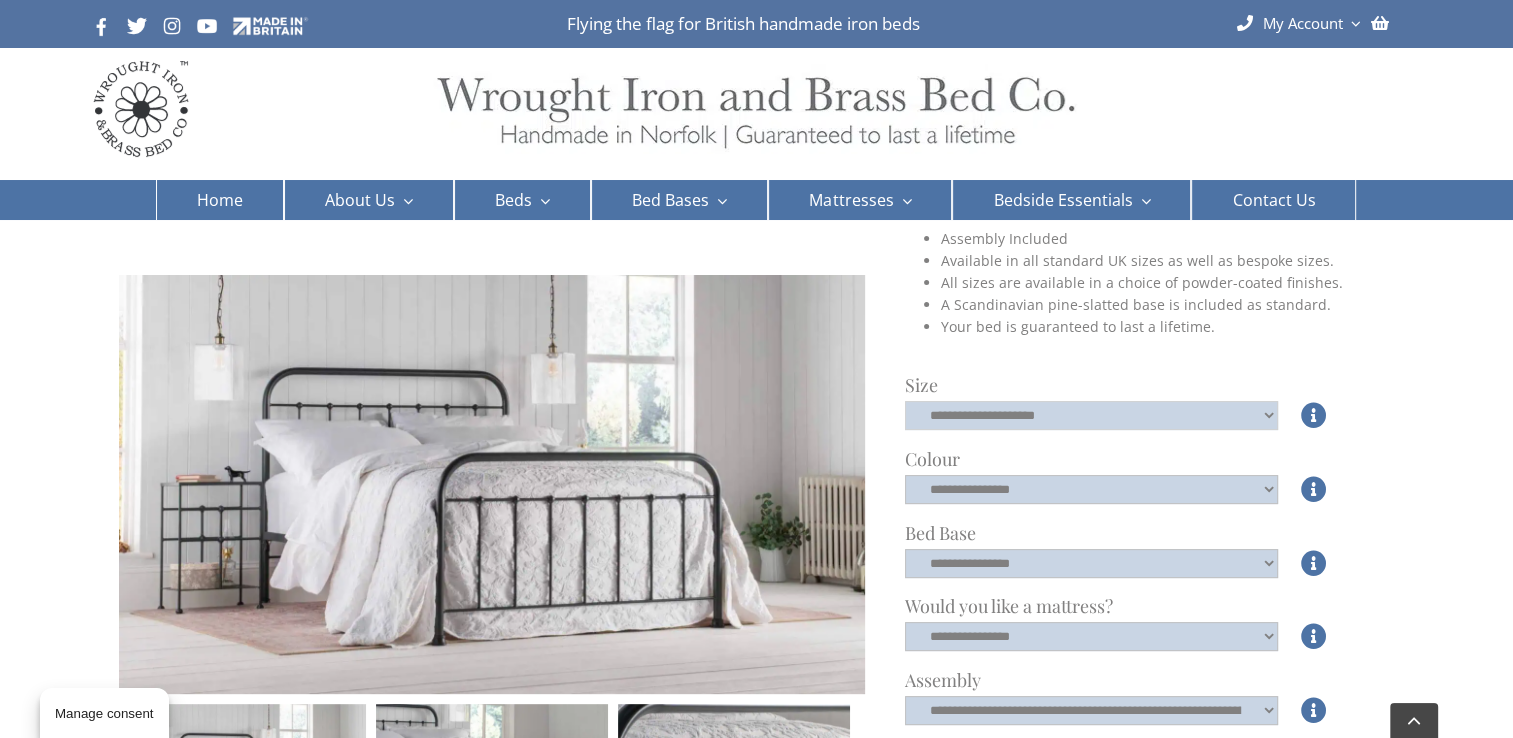 click on "**********" 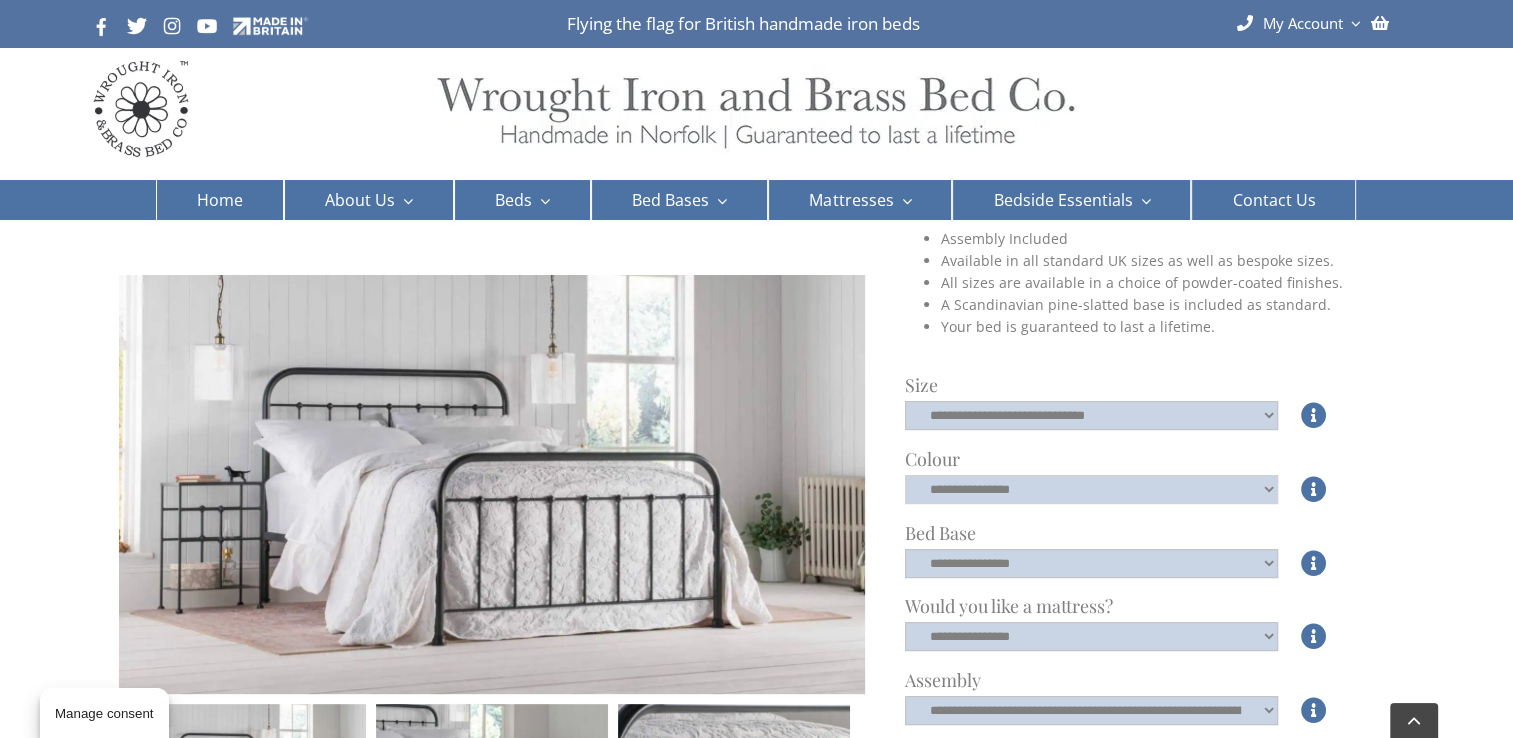 click on "**********" 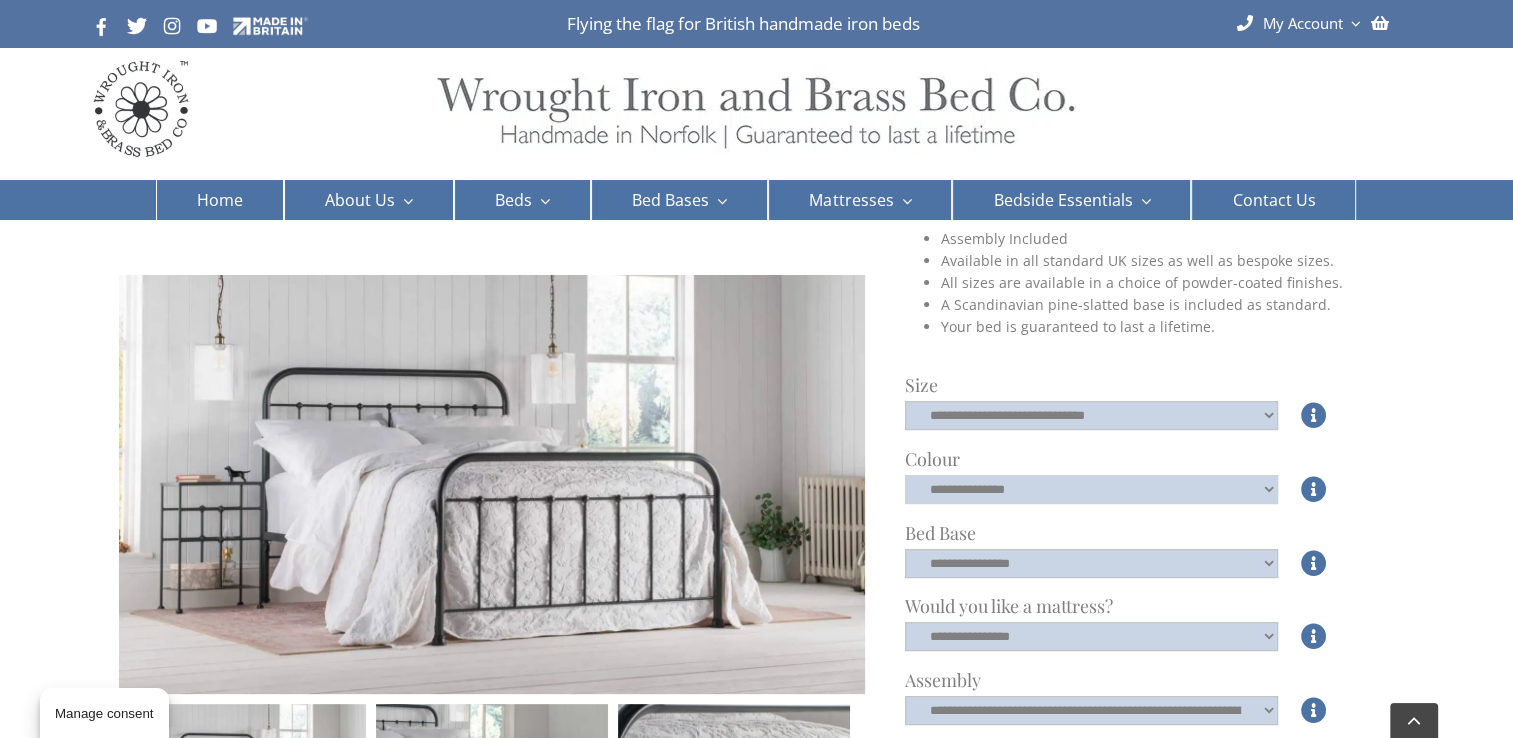 click on "**********" 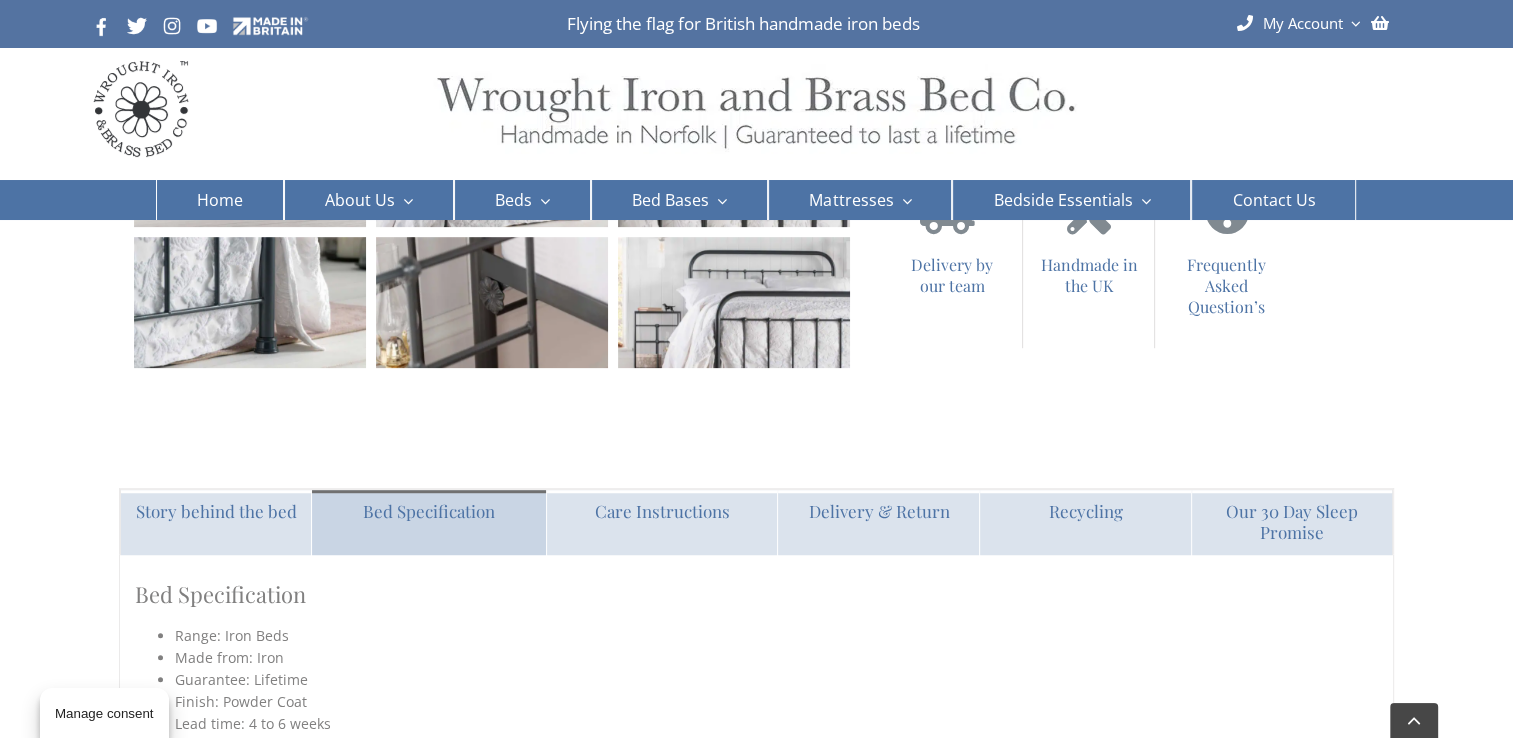 scroll, scrollTop: 1386, scrollLeft: 0, axis: vertical 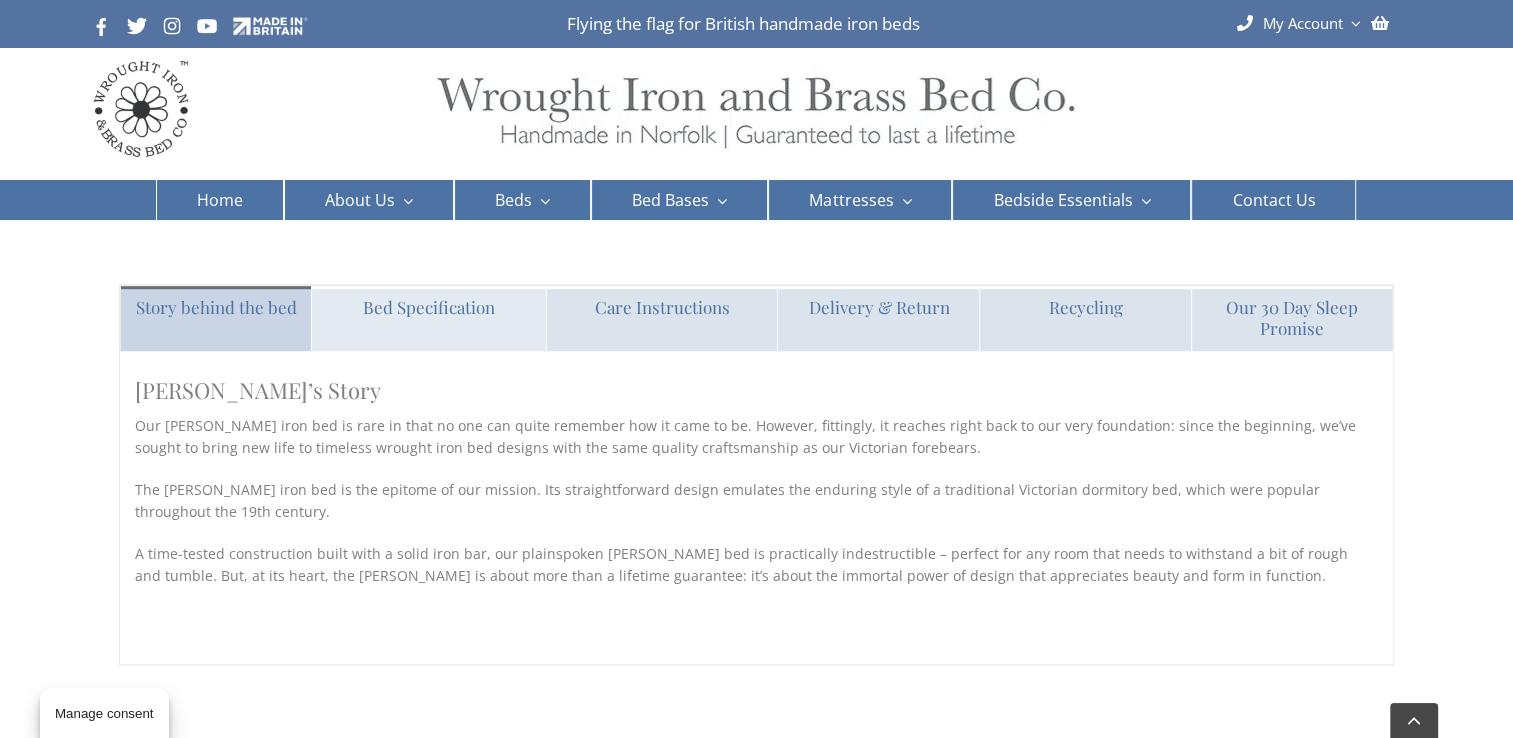 click on "Bed Specification" at bounding box center [429, 307] 